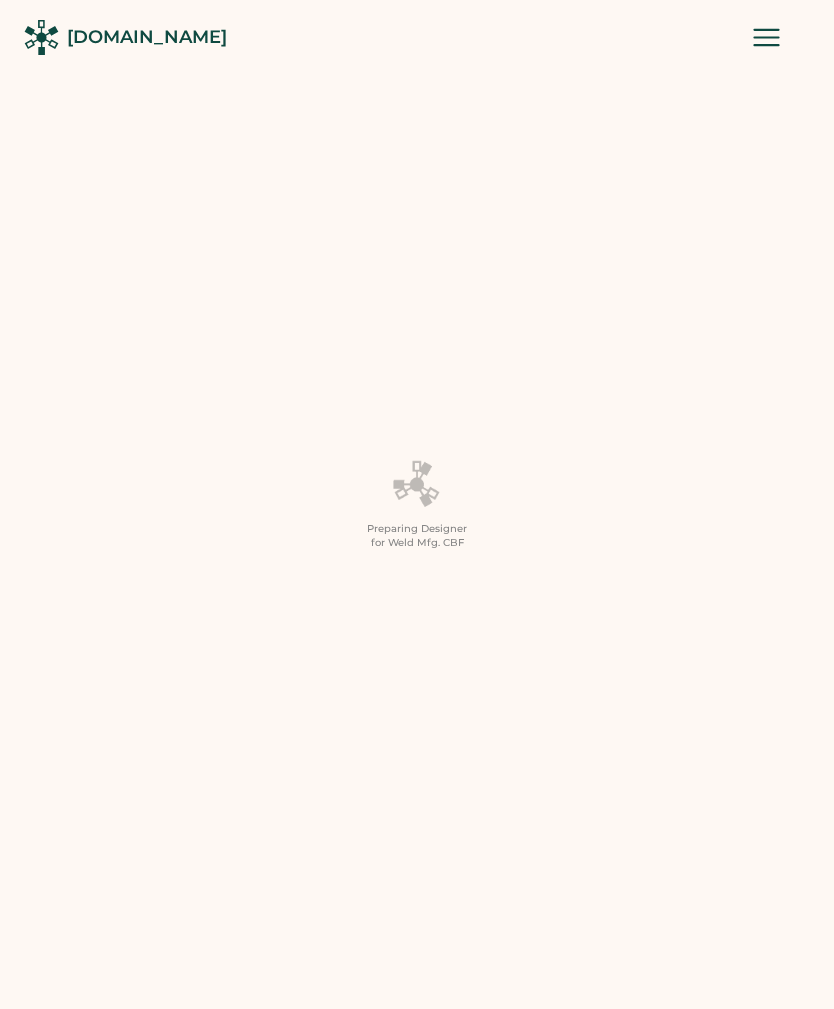 scroll, scrollTop: 0, scrollLeft: 0, axis: both 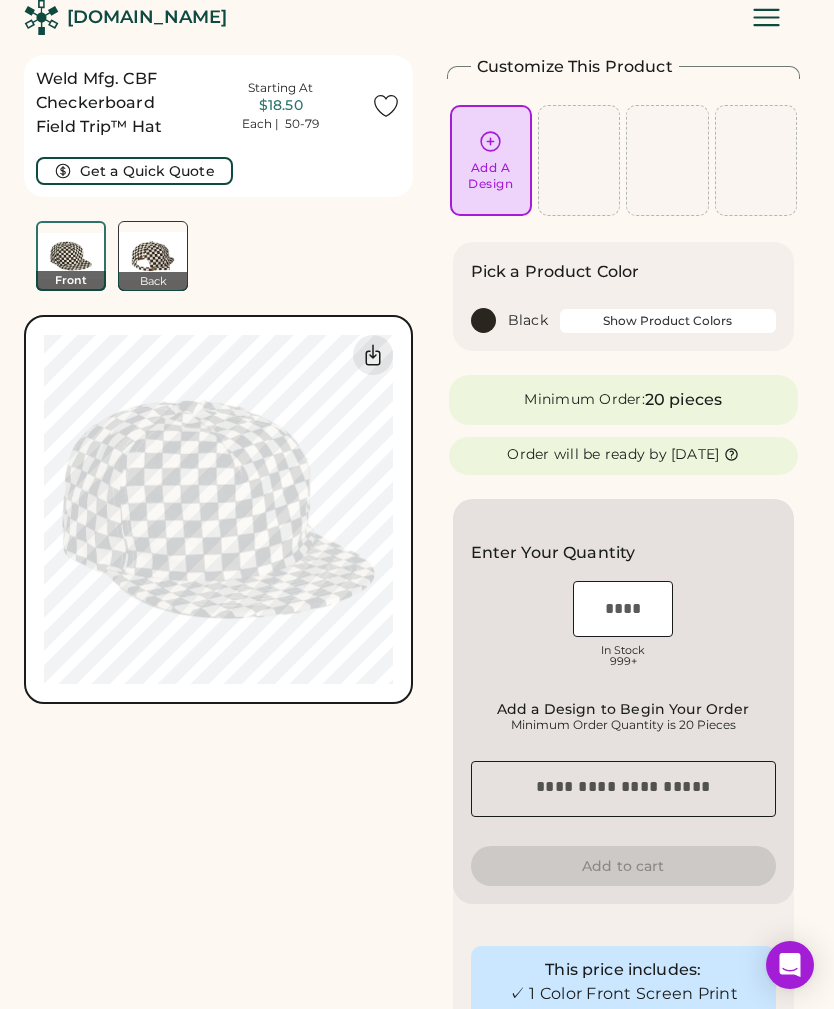 click at bounding box center (153, 256) 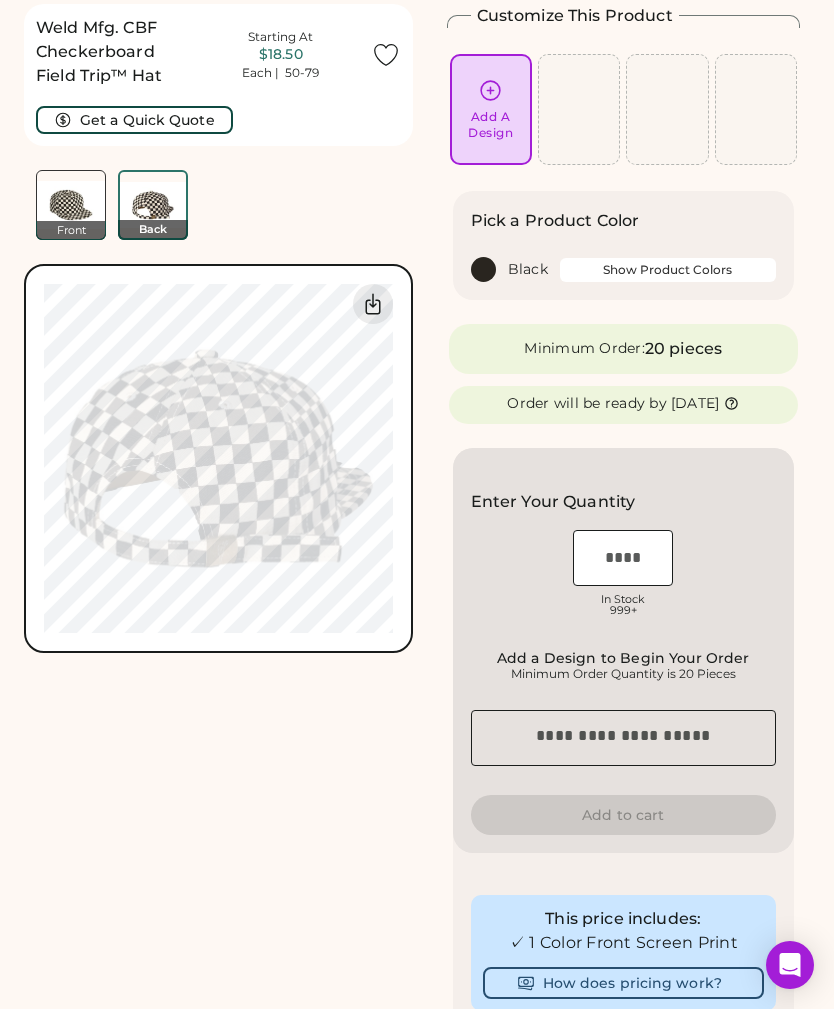 scroll, scrollTop: 75, scrollLeft: 0, axis: vertical 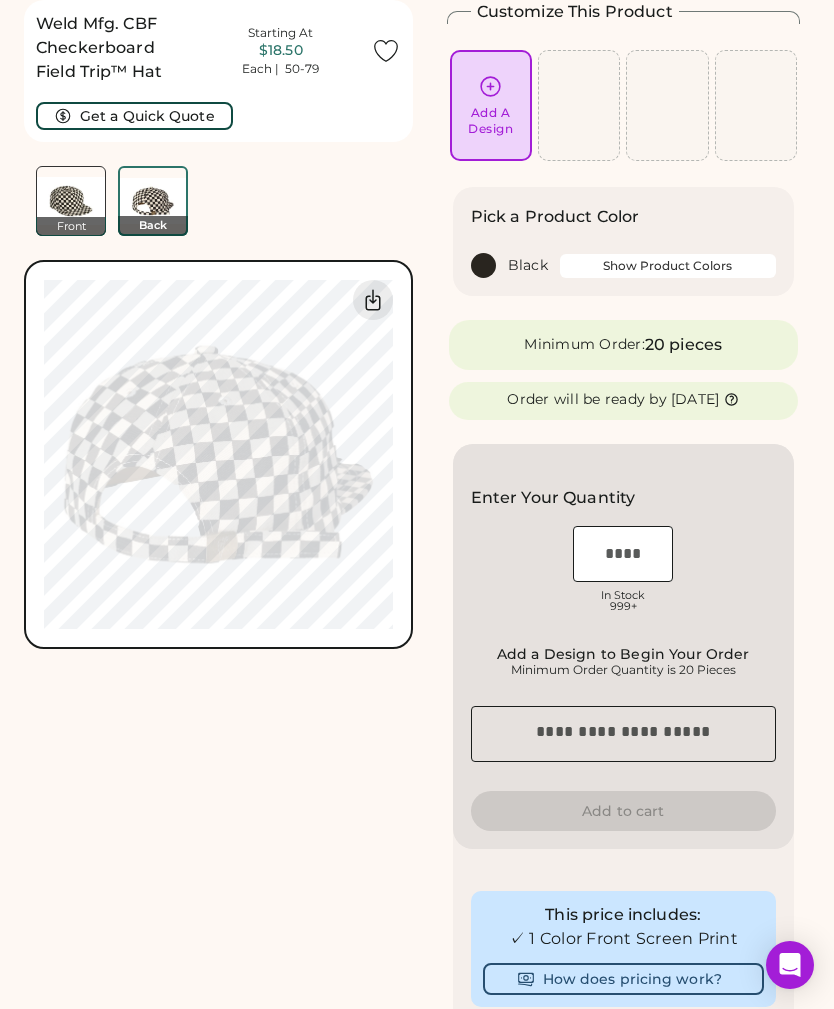 click at bounding box center [71, 201] 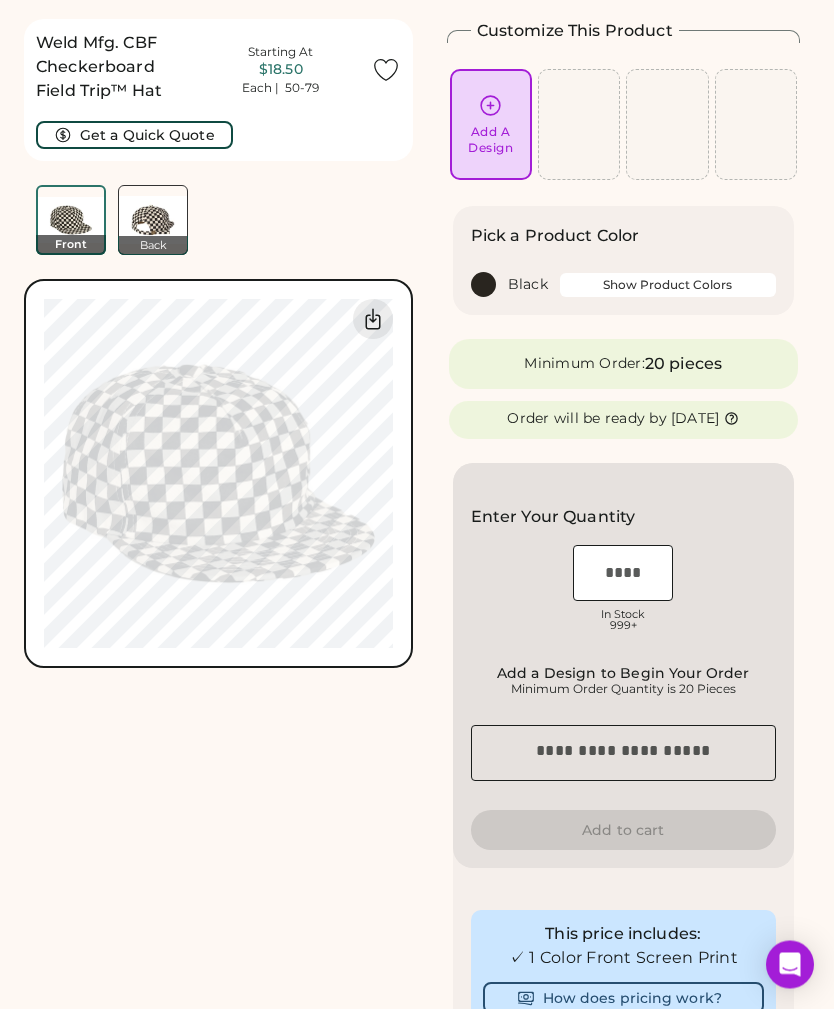 scroll, scrollTop: 0, scrollLeft: 0, axis: both 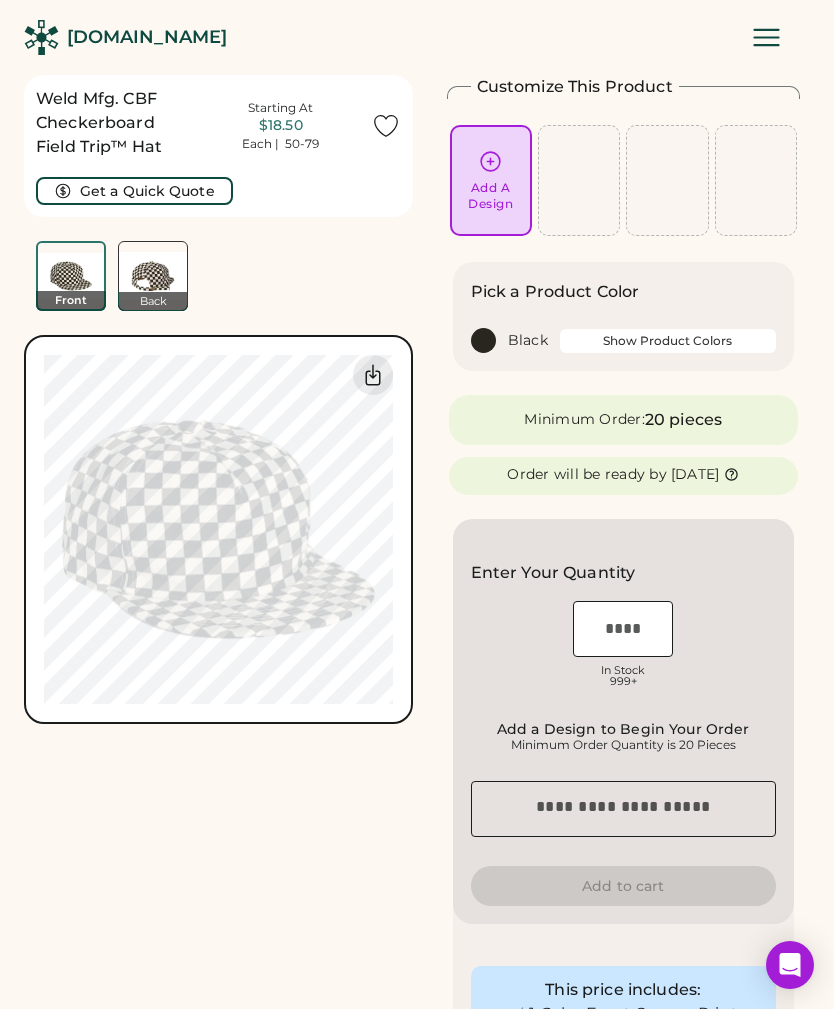 click on "[DOMAIN_NAME]" at bounding box center (147, 37) 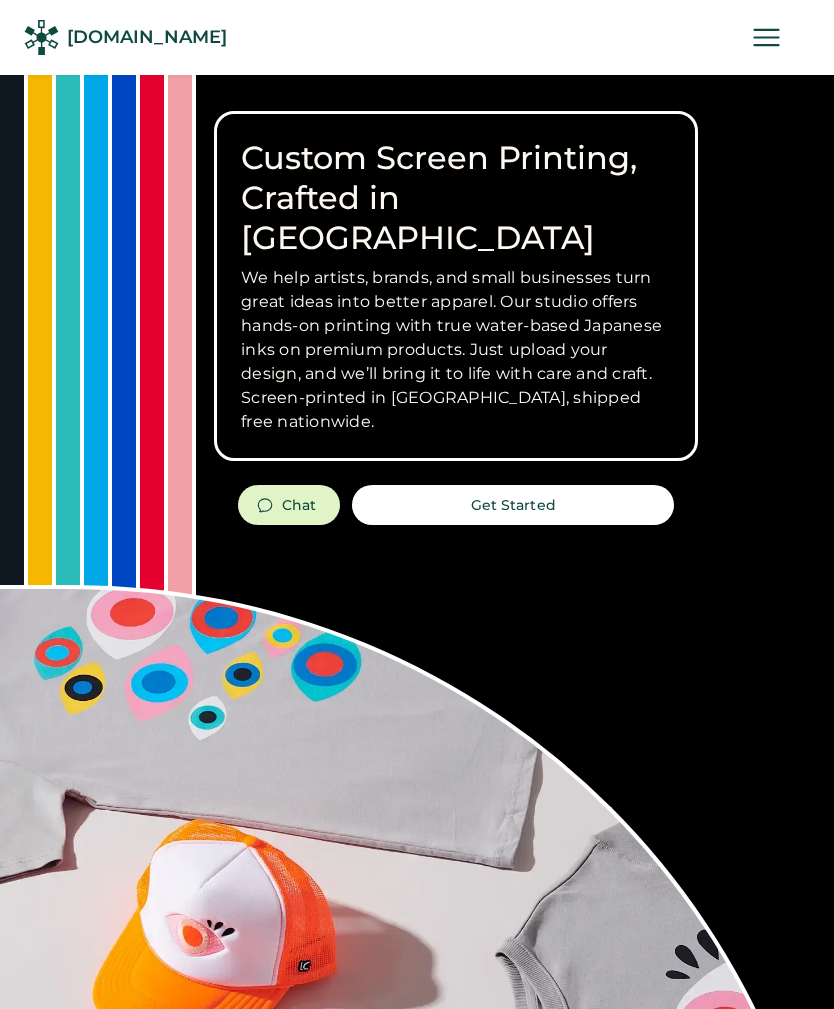 scroll, scrollTop: 0, scrollLeft: 0, axis: both 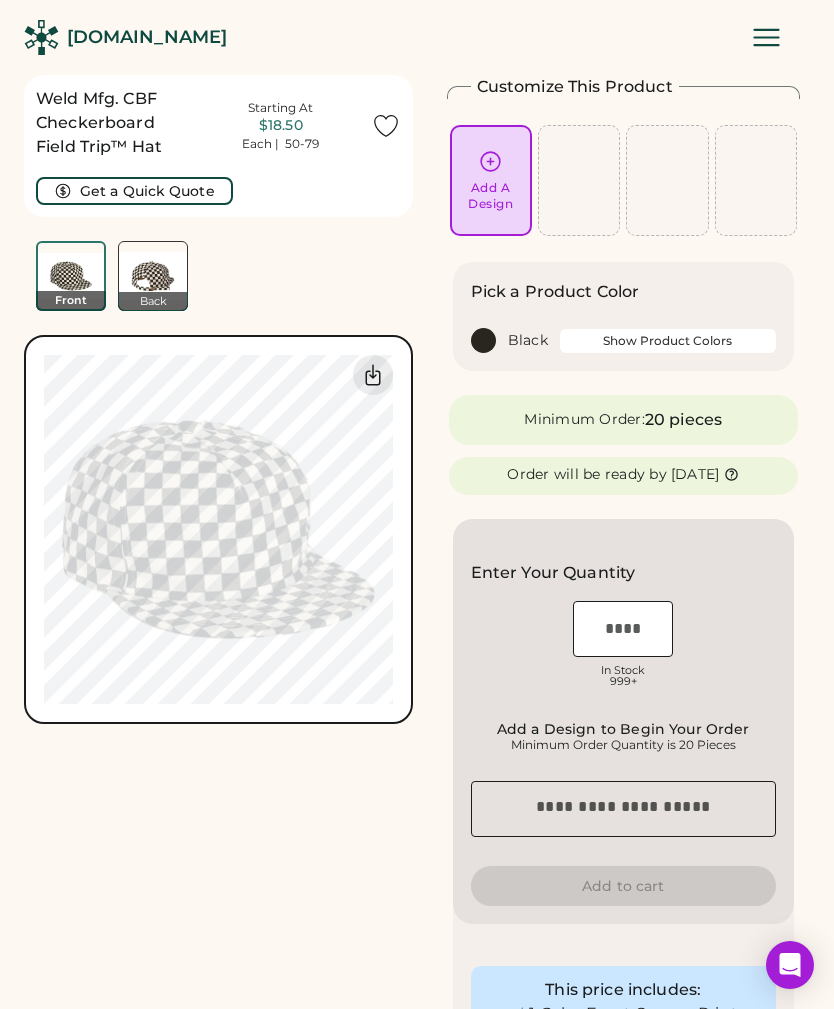 click on "Weld Mfg. CBF Checkerboard Field Trip™ Hat" at bounding box center (113, 123) 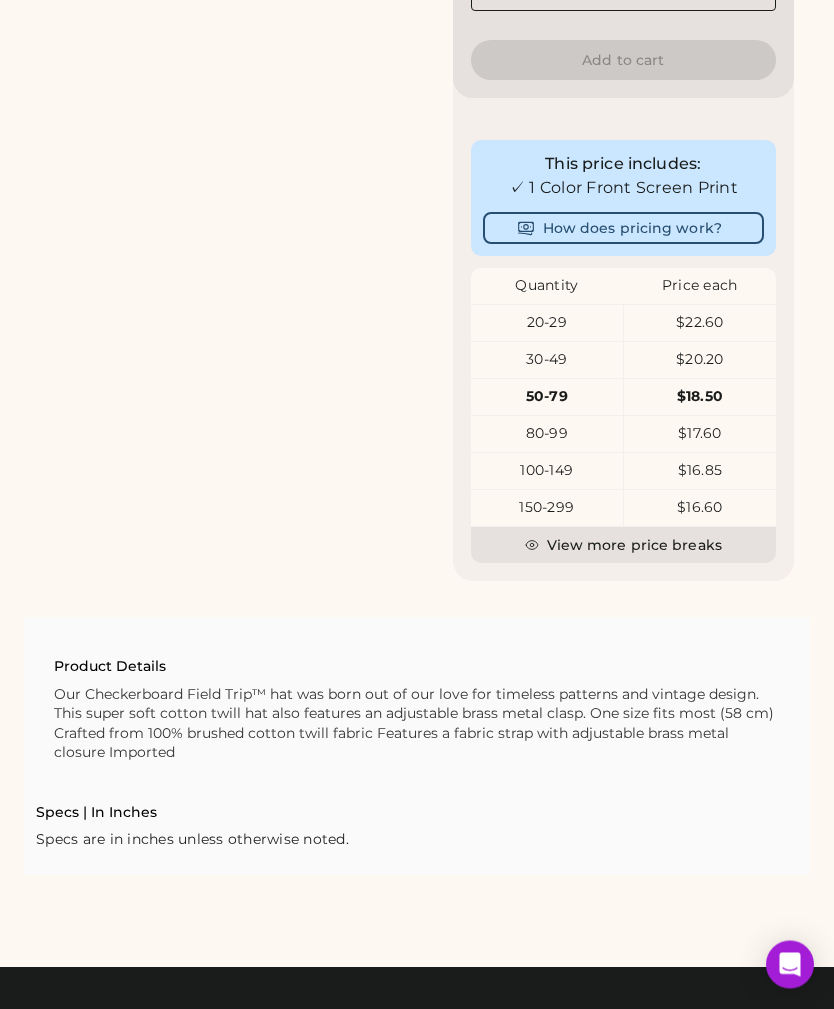 scroll, scrollTop: 826, scrollLeft: 0, axis: vertical 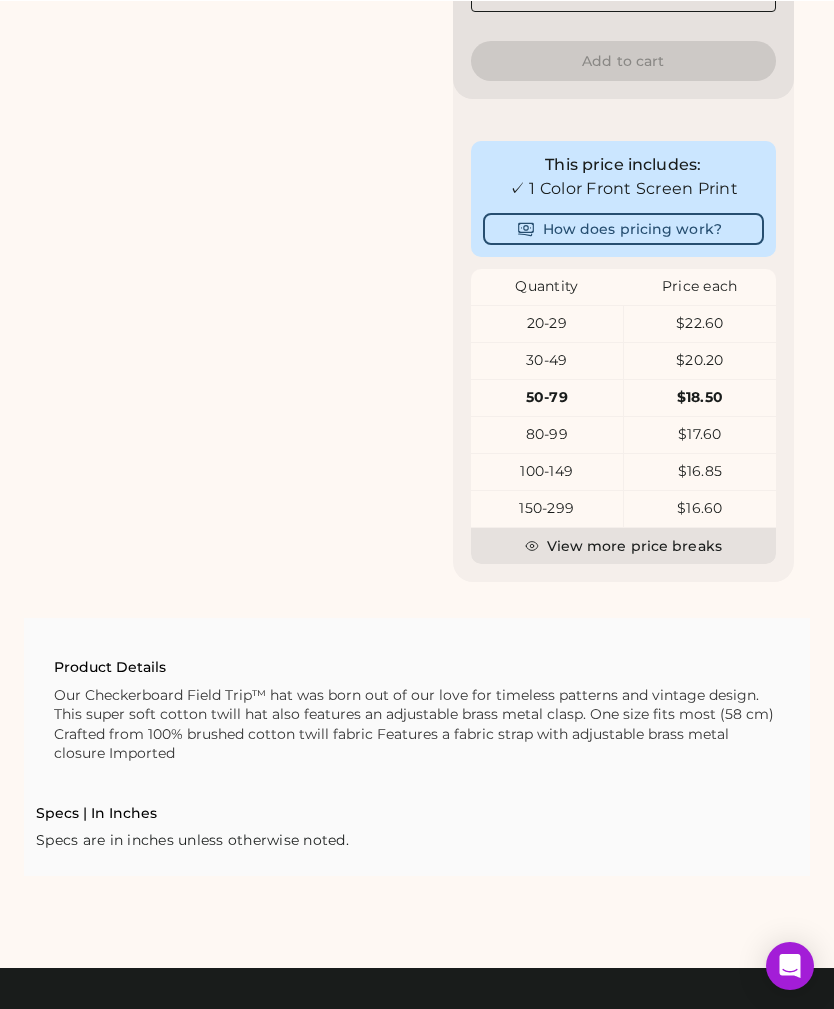 click on "$22.60" at bounding box center (700, 323) 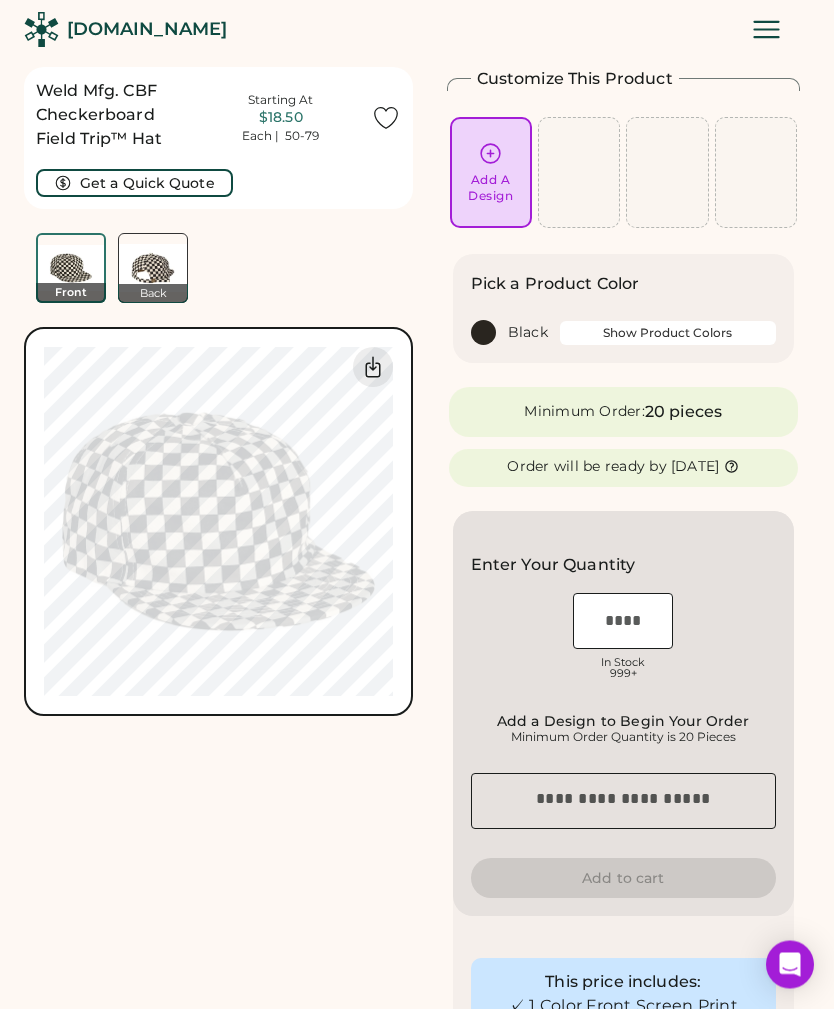 scroll, scrollTop: 0, scrollLeft: 0, axis: both 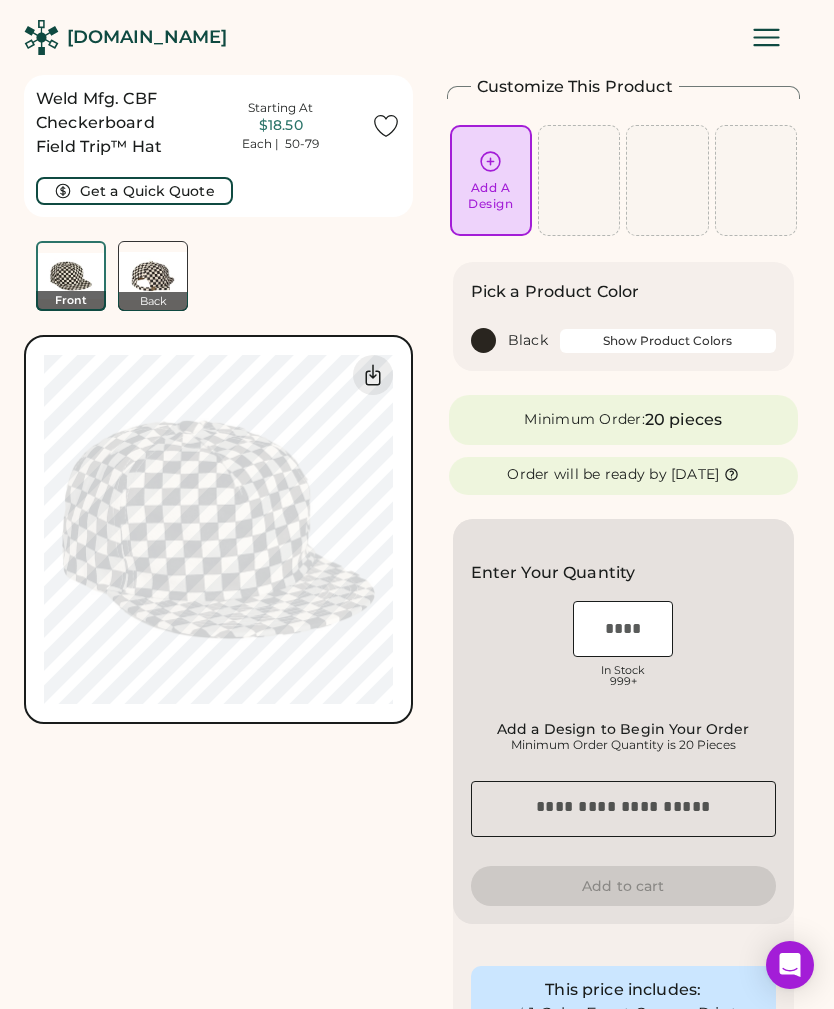 click on "Weld Mfg. CBF Checkerboard Field Trip™ Hat" at bounding box center (113, 123) 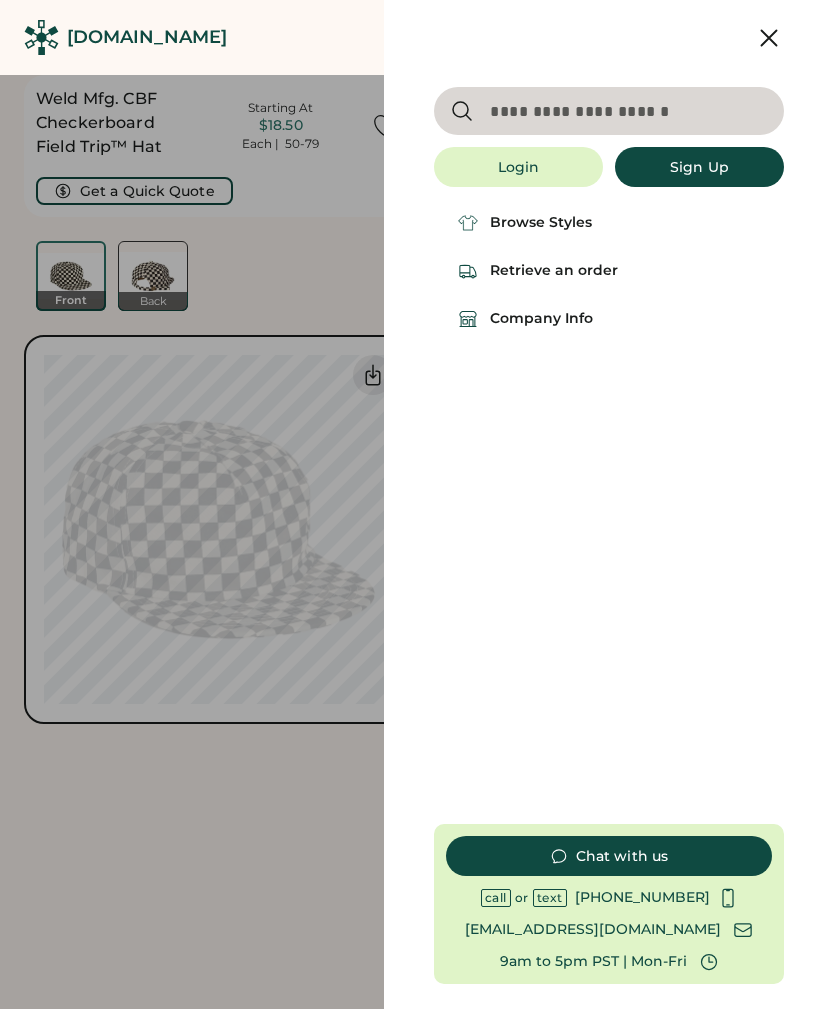 click on "Browse Styles" at bounding box center (541, 223) 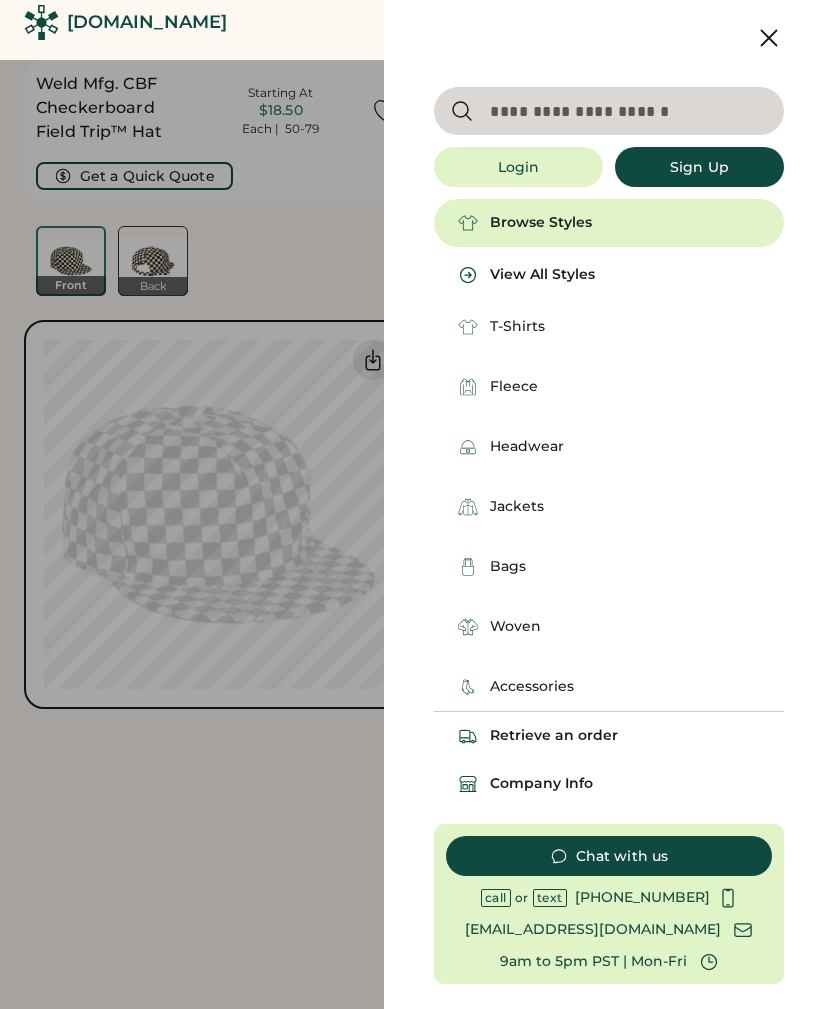 scroll, scrollTop: 0, scrollLeft: 0, axis: both 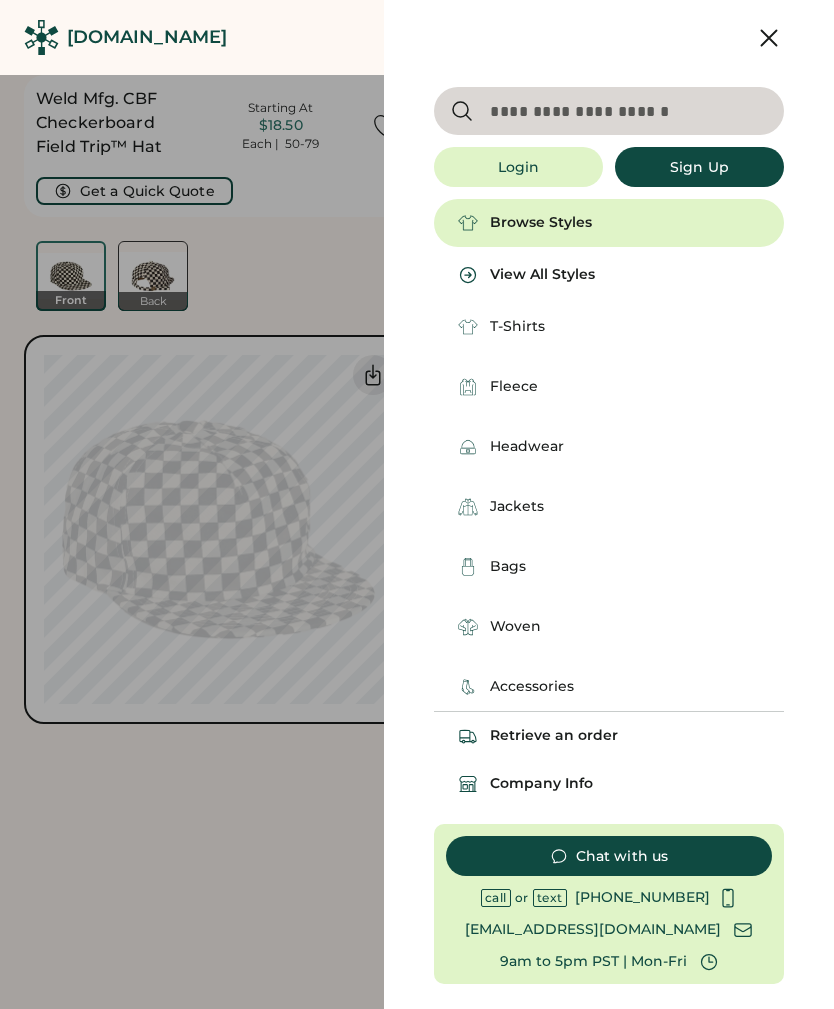 click on "[DOMAIN_NAME]" at bounding box center (147, 37) 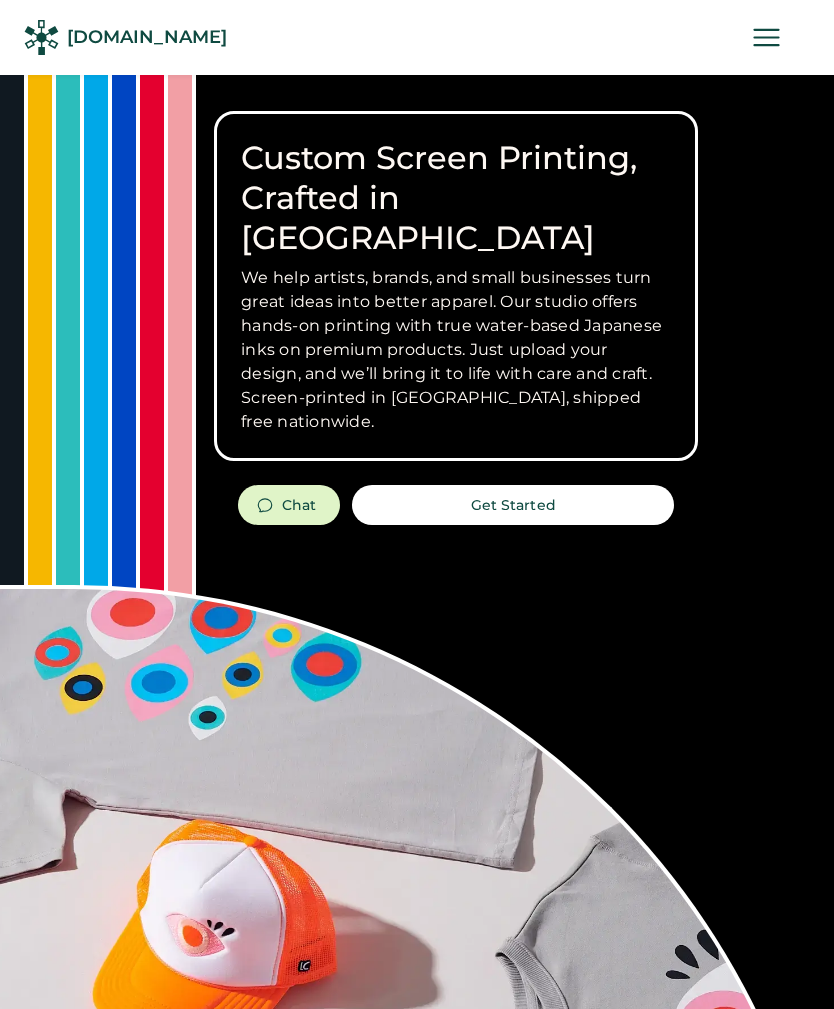 scroll, scrollTop: 0, scrollLeft: 0, axis: both 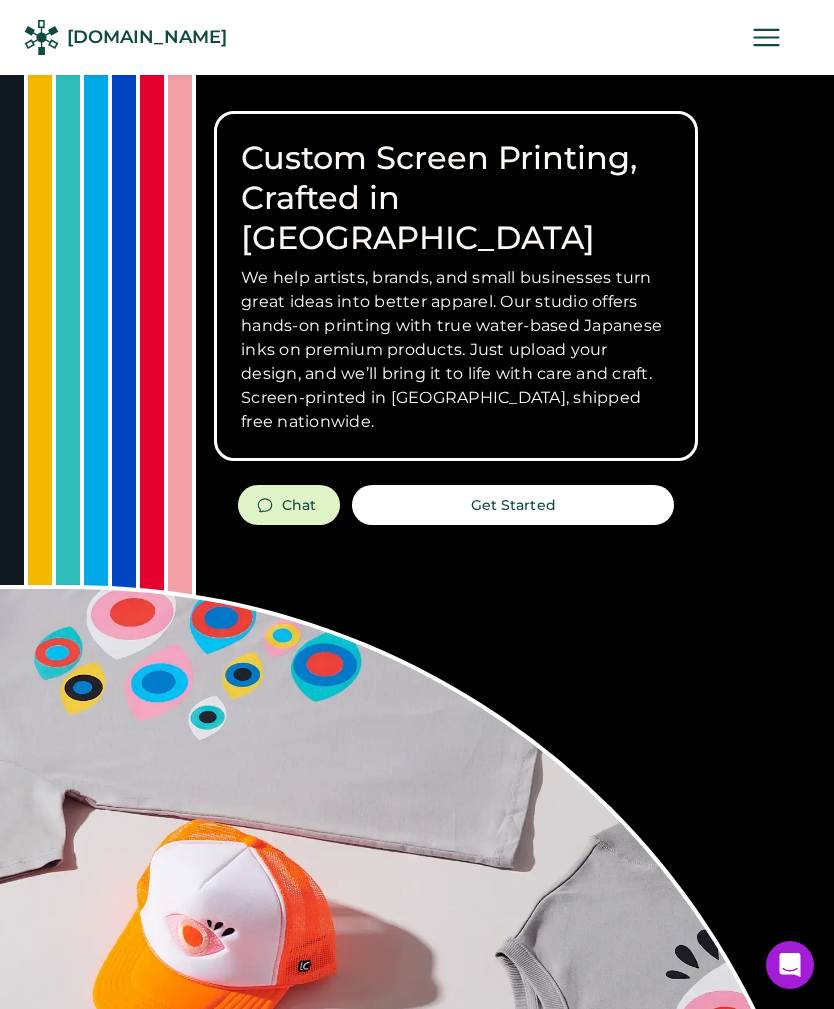 click 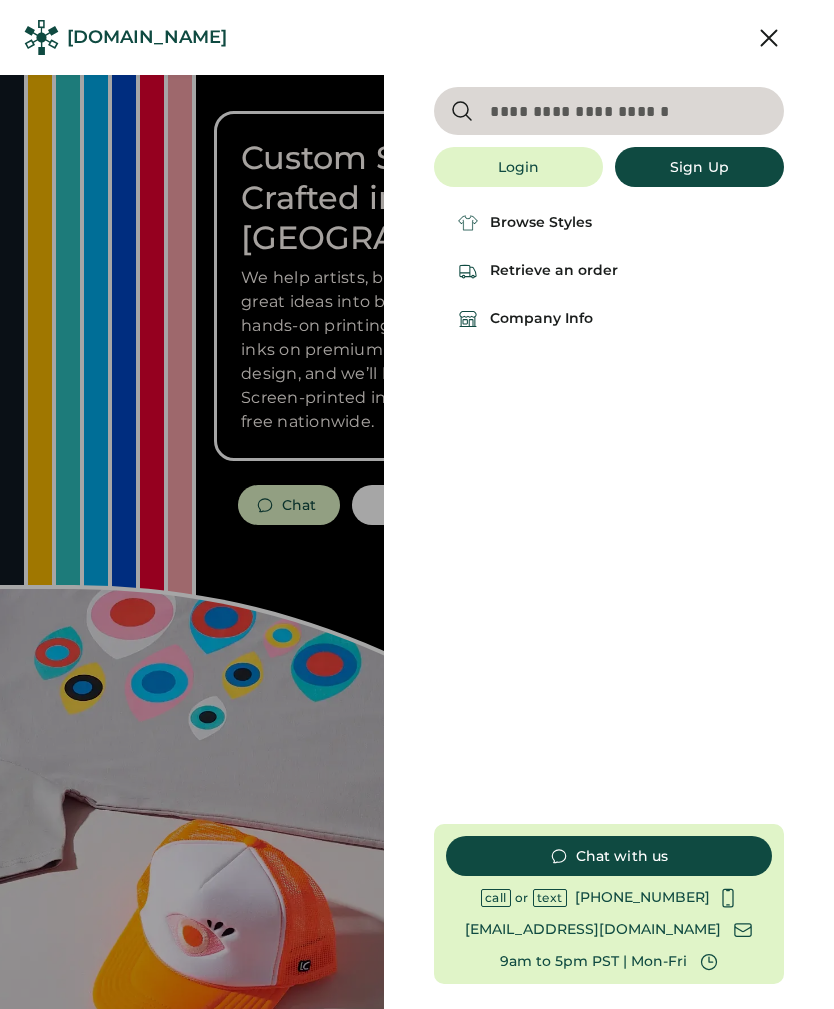 click on "Browse Styles" at bounding box center (541, 223) 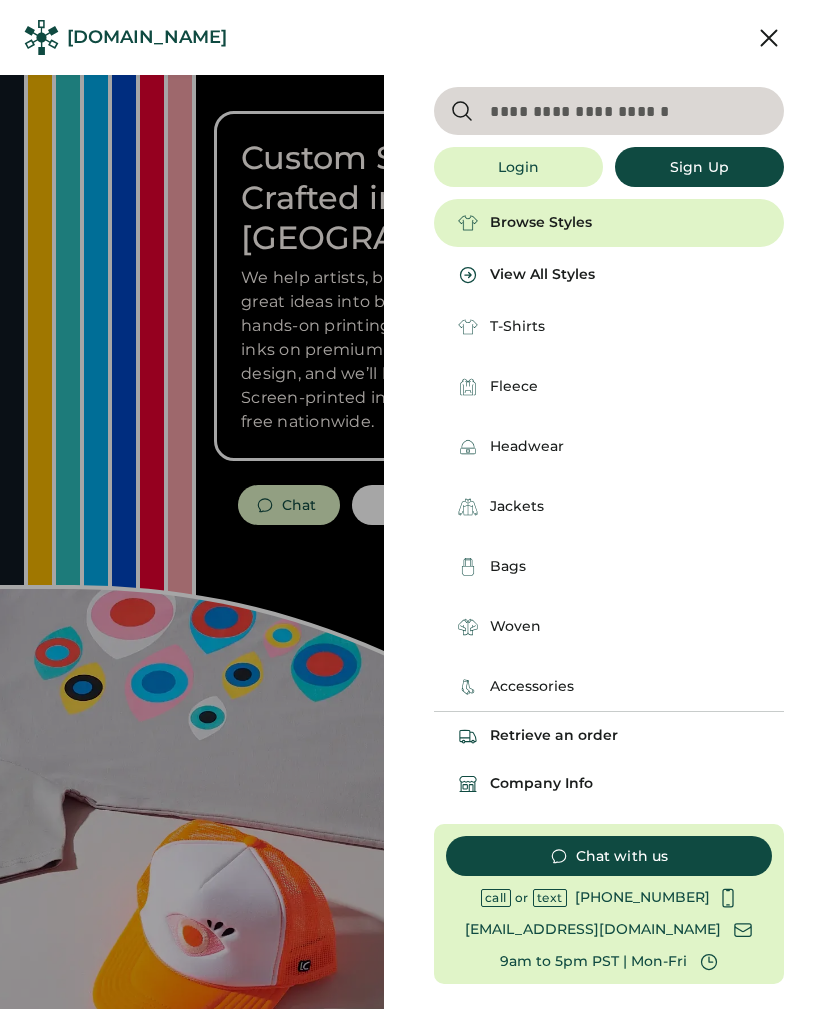 click on "Headwear" at bounding box center (527, 447) 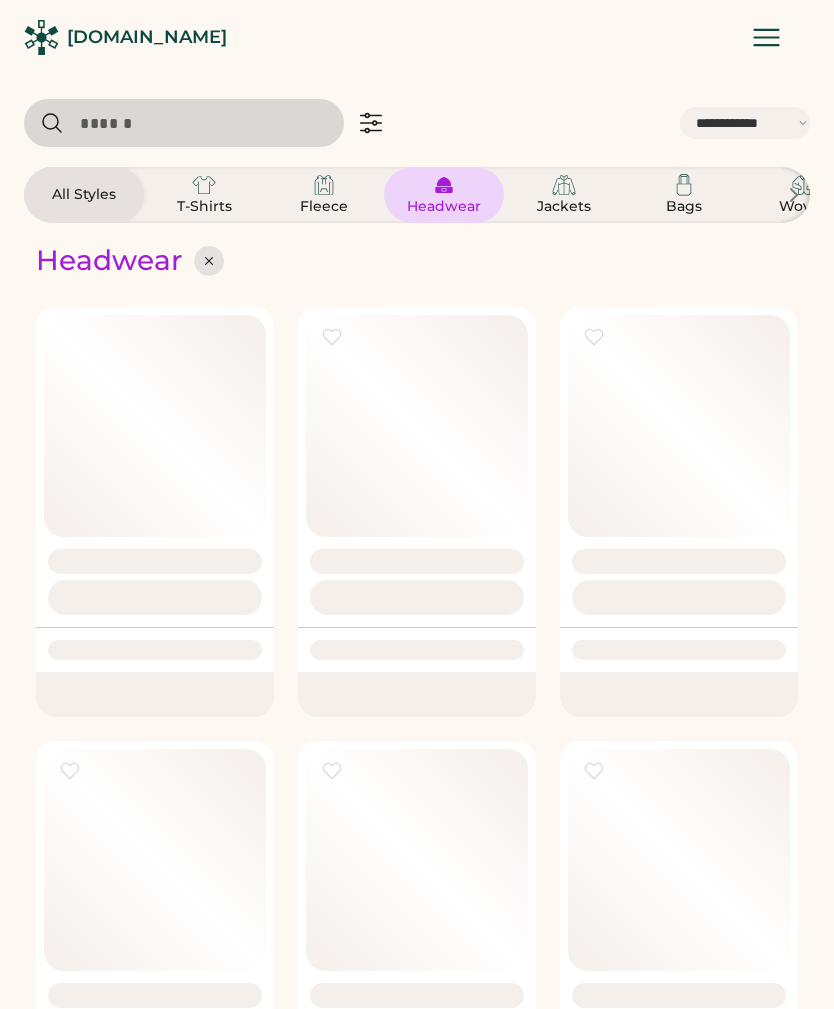 select on "*****" 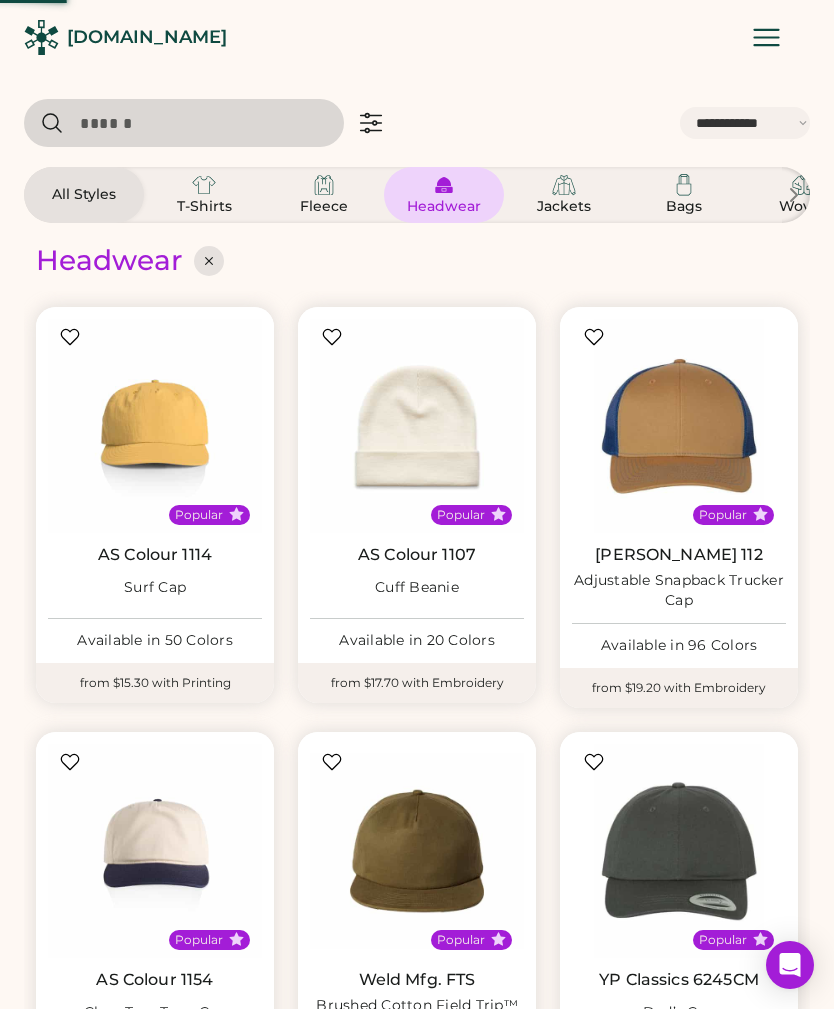 scroll, scrollTop: 0, scrollLeft: 174, axis: horizontal 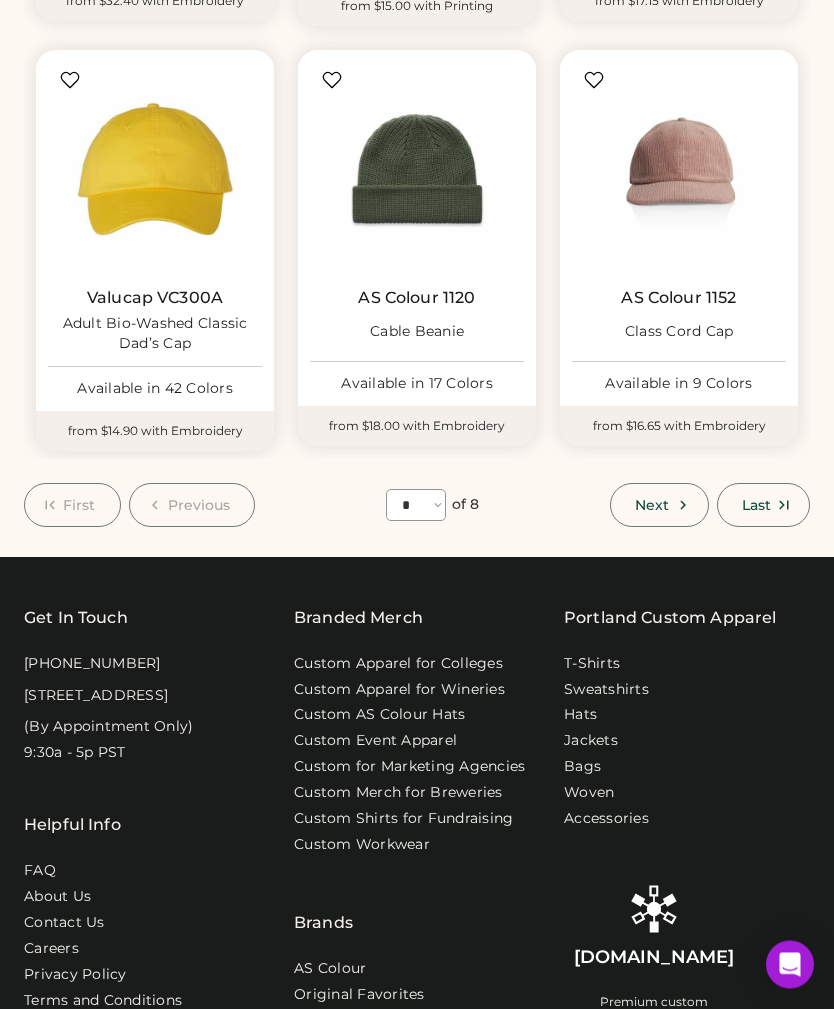 click on "**** * * * * * * * *" at bounding box center (416, 506) 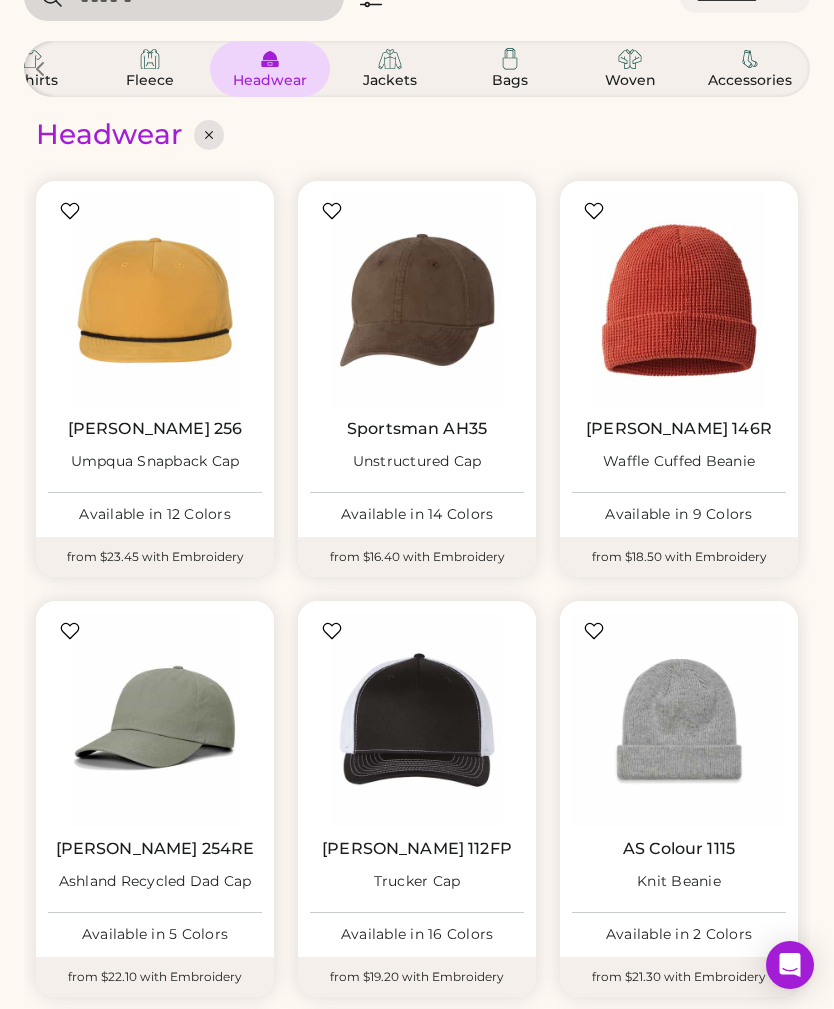 scroll, scrollTop: 0, scrollLeft: 0, axis: both 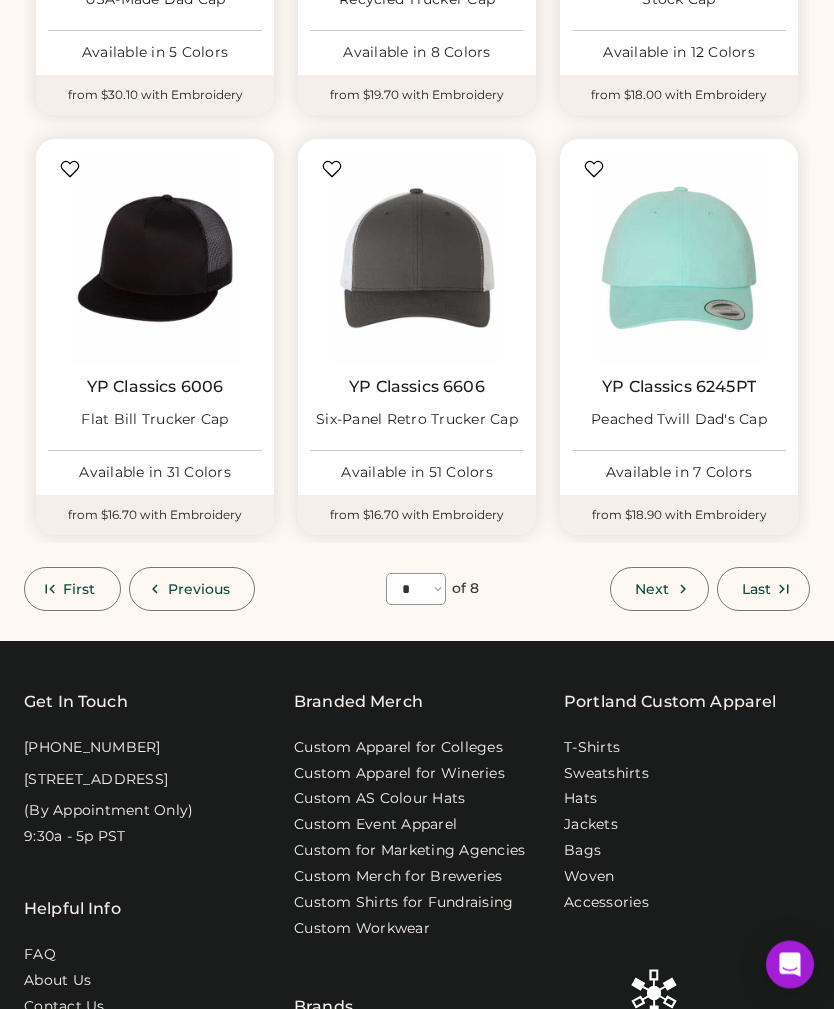 click on "Next" at bounding box center [652, 590] 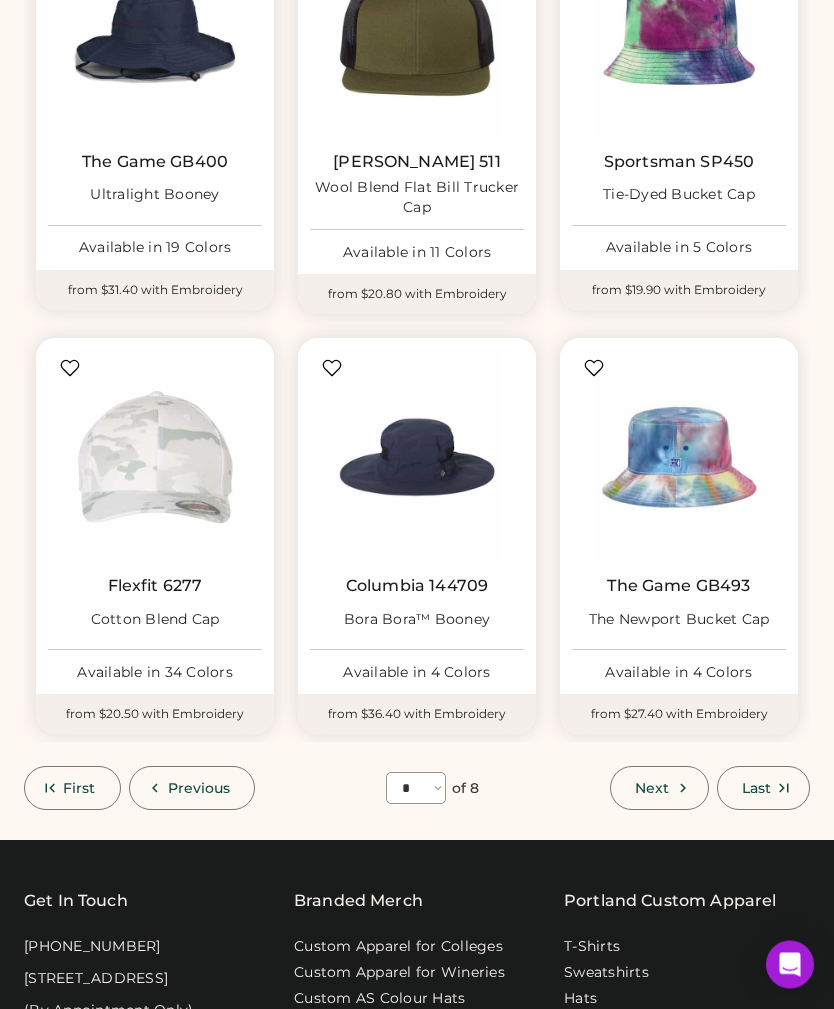 click on "Next" at bounding box center [659, 789] 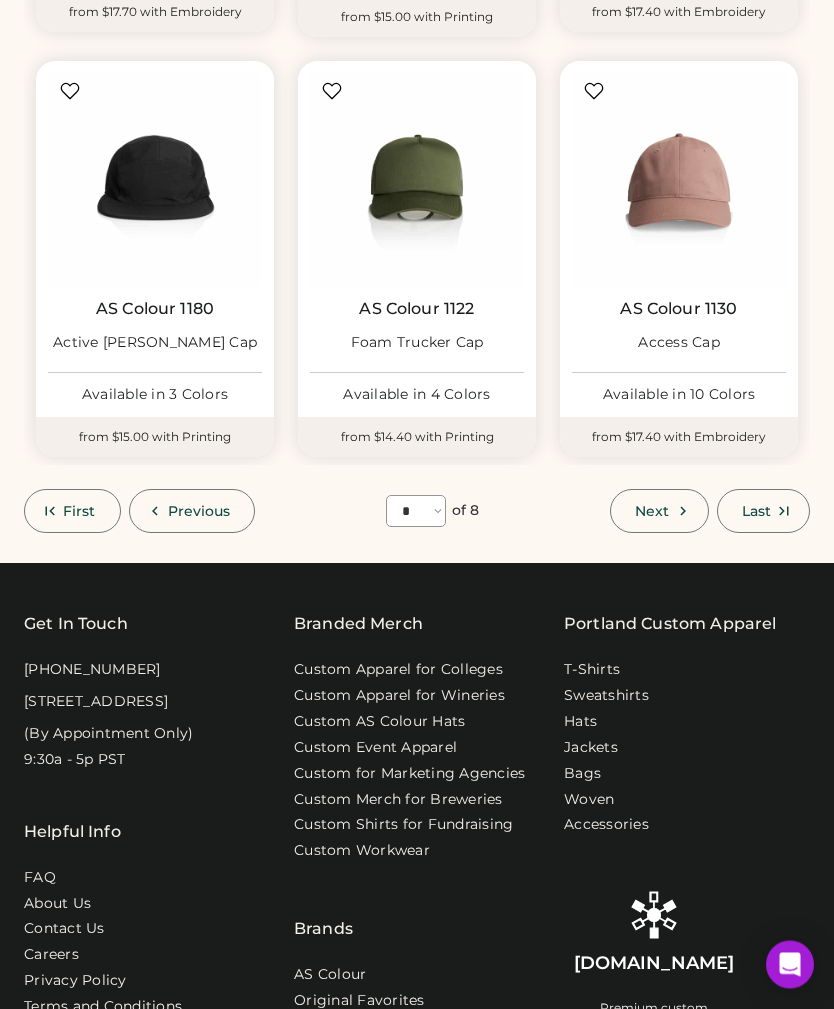 click on "Next" at bounding box center (652, 512) 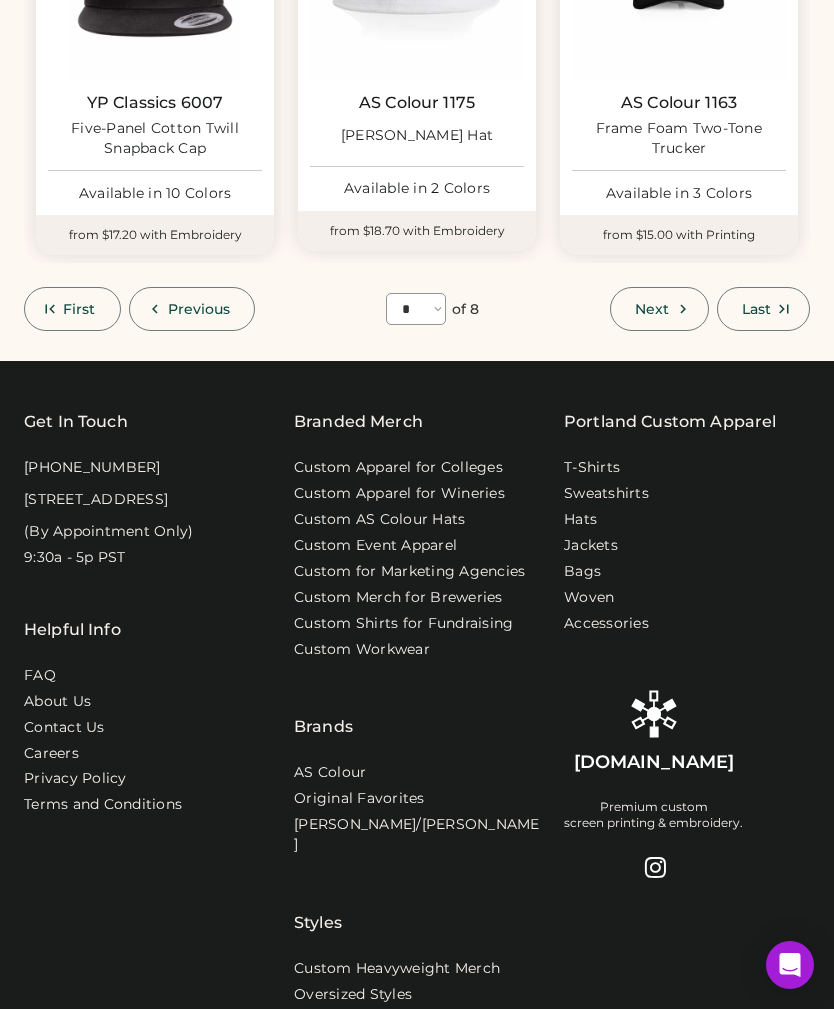 scroll, scrollTop: 1685, scrollLeft: 0, axis: vertical 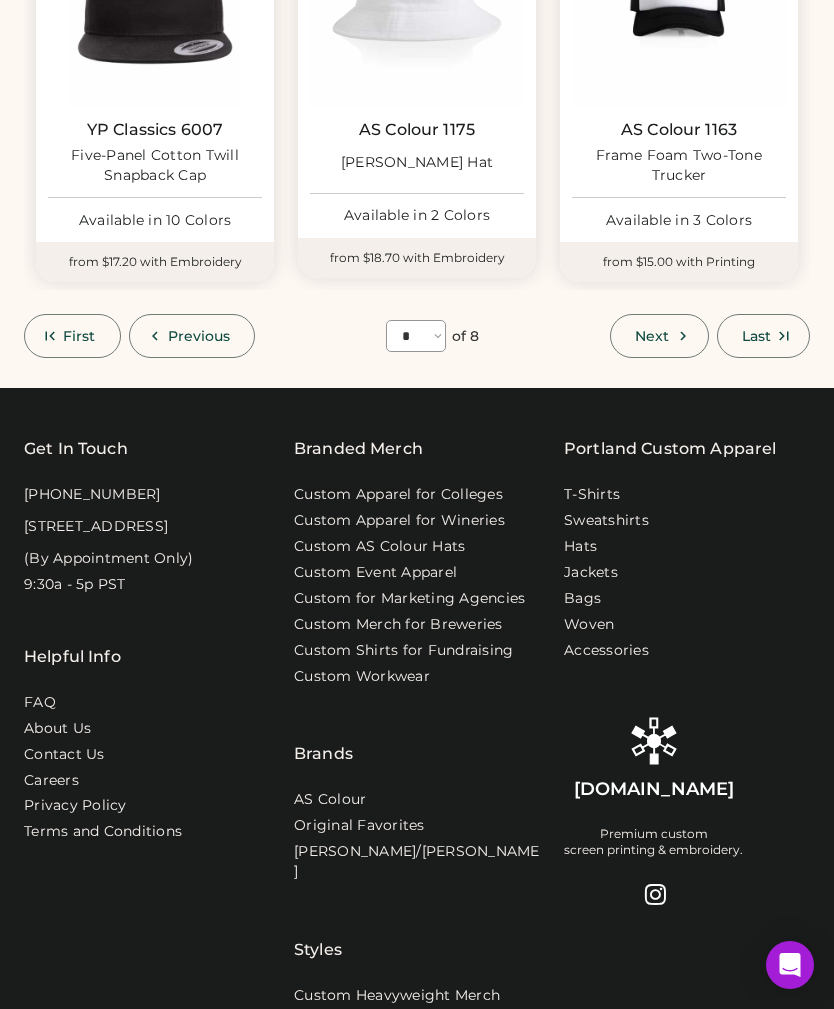 click on "Next" at bounding box center [652, 336] 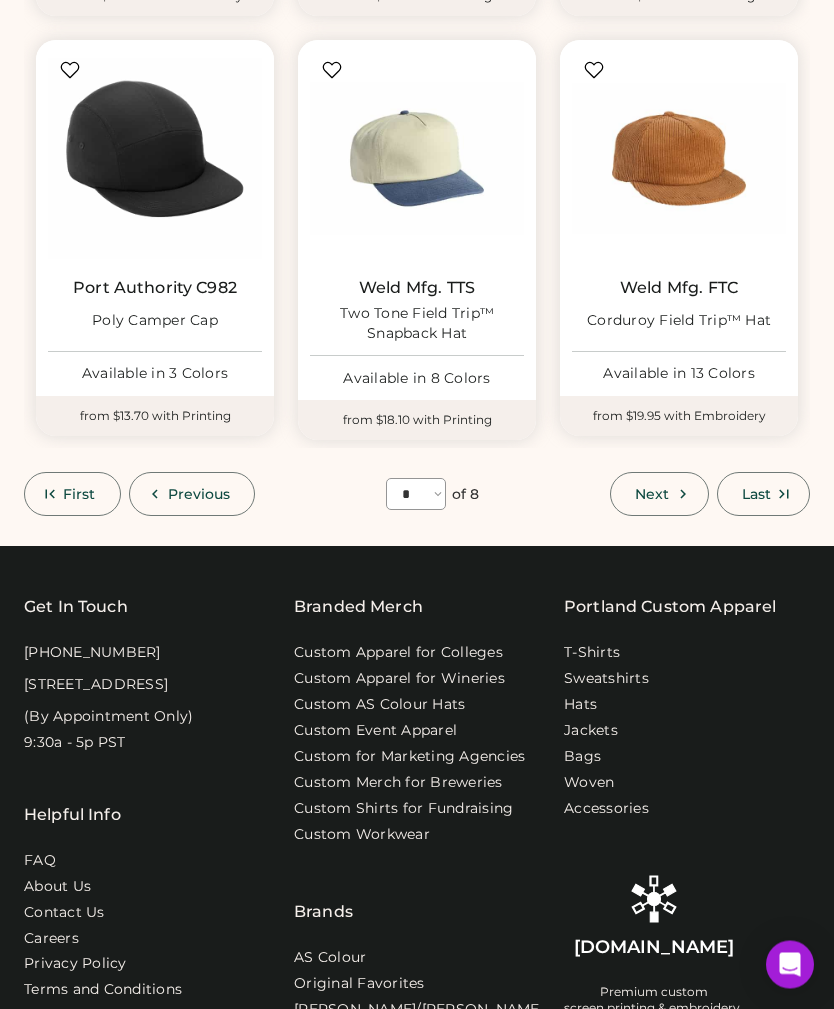 click on "Next" at bounding box center [652, 495] 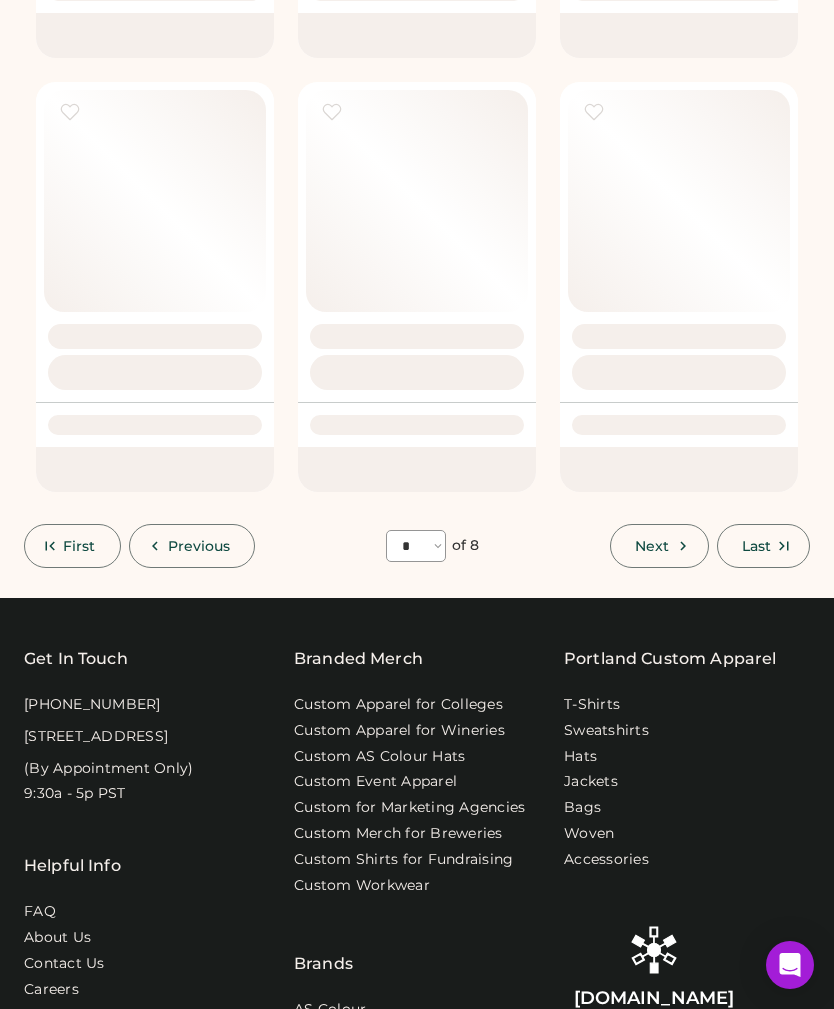 select on "*" 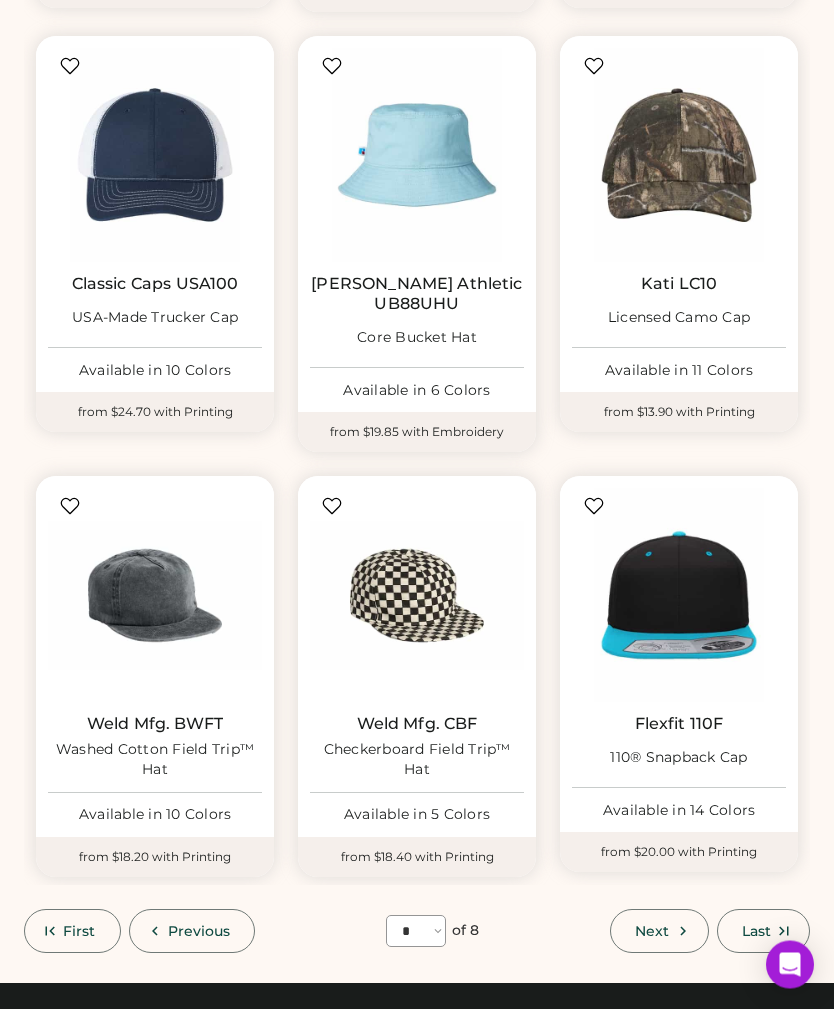 scroll, scrollTop: 1136, scrollLeft: 0, axis: vertical 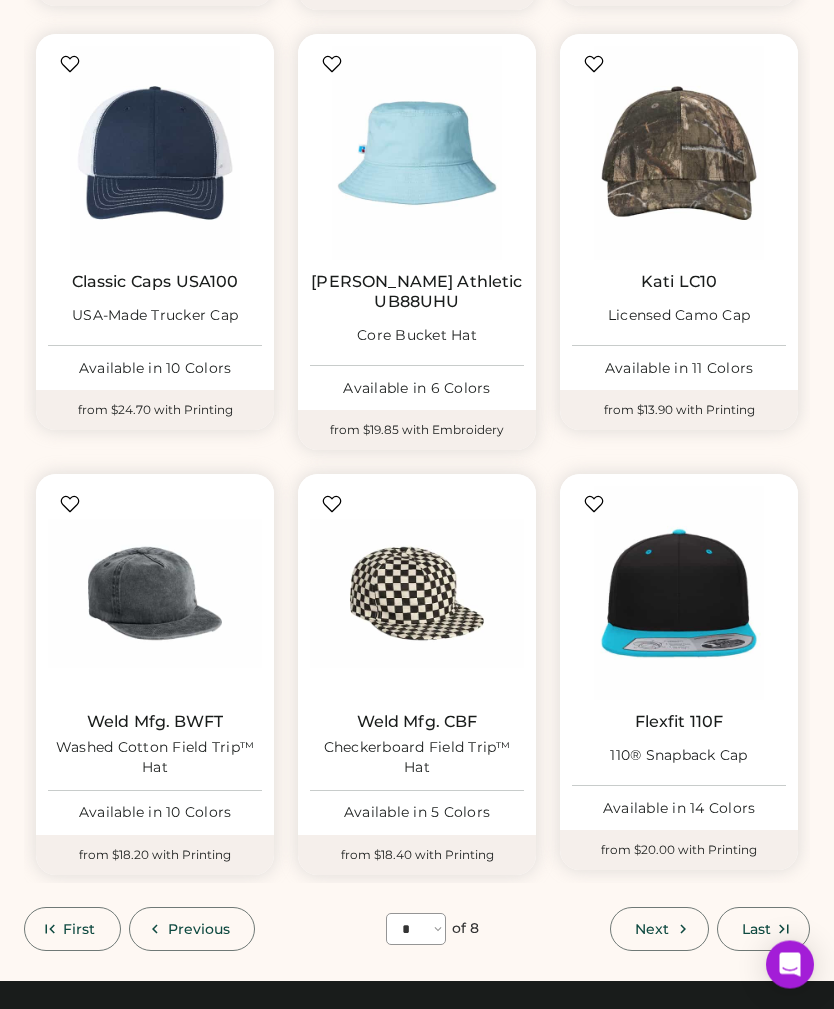 click on "Weld Mfg. CBF" at bounding box center (417, 723) 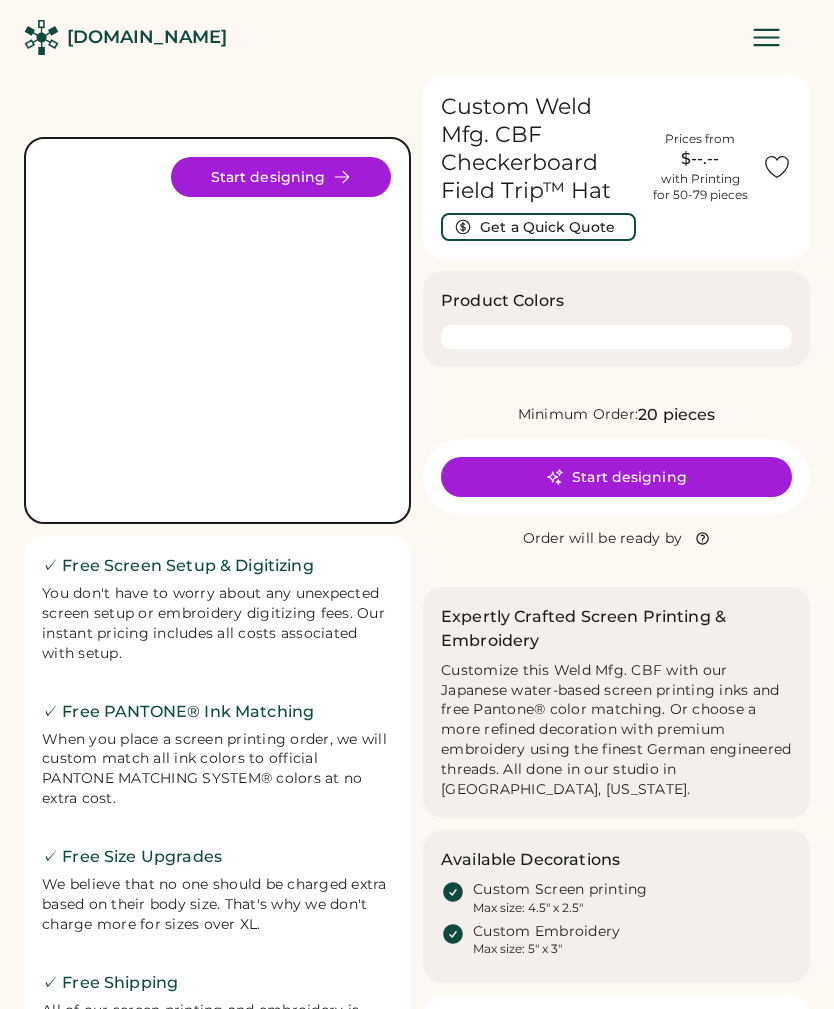 scroll, scrollTop: 0, scrollLeft: 0, axis: both 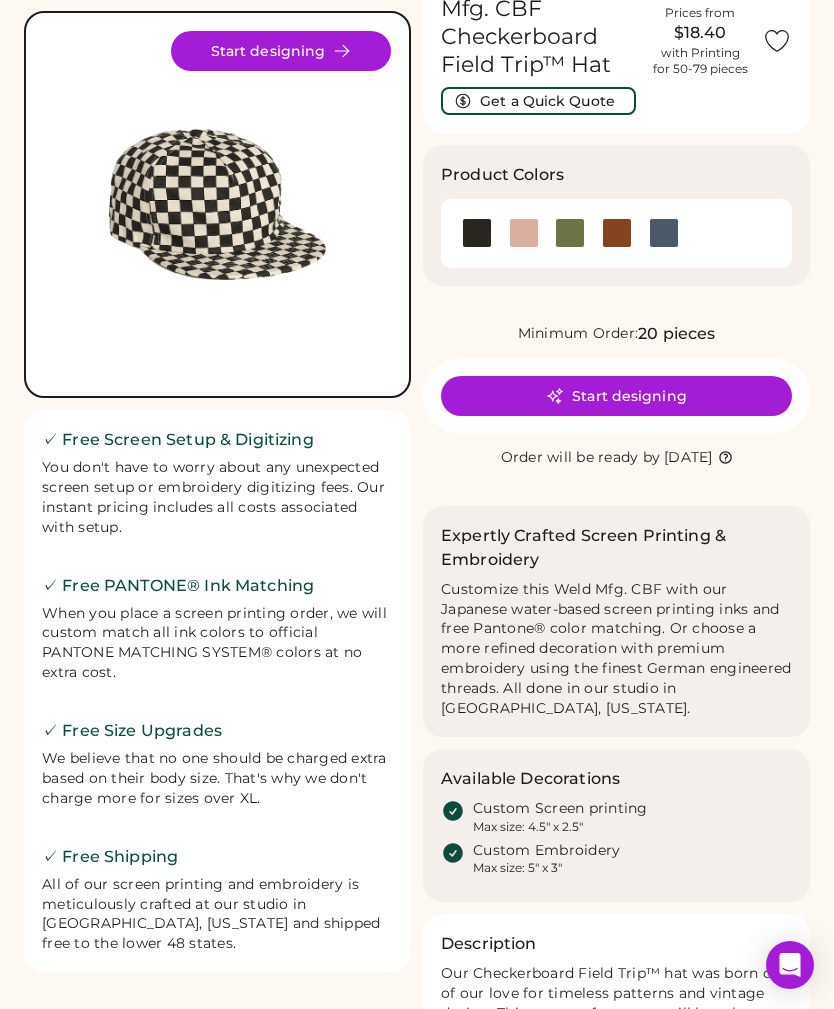 click on "Start designing" at bounding box center [616, 396] 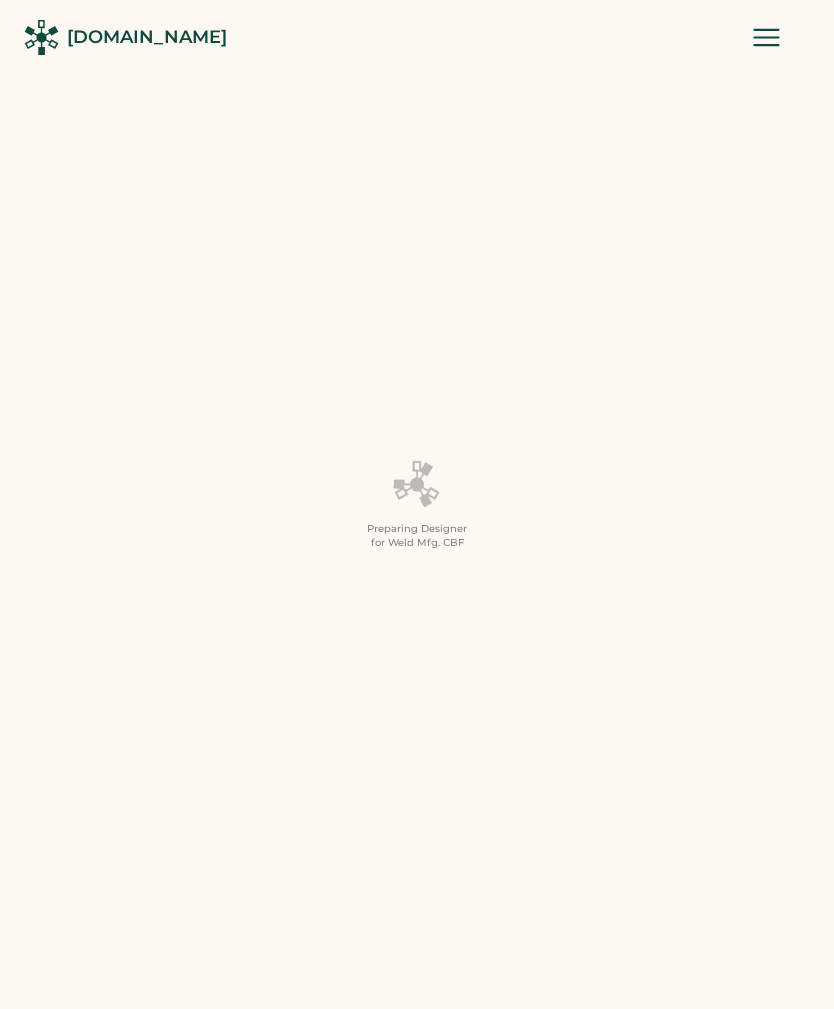 scroll, scrollTop: 0, scrollLeft: 0, axis: both 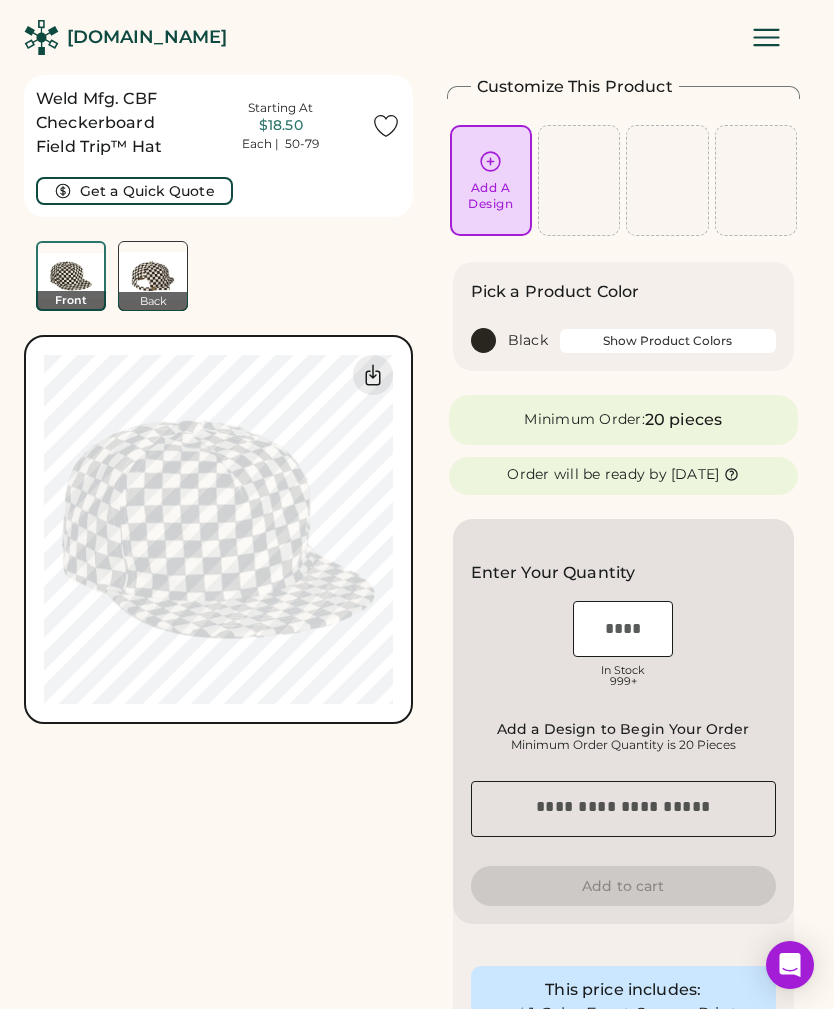 click on "Add A
Design" at bounding box center (490, 196) 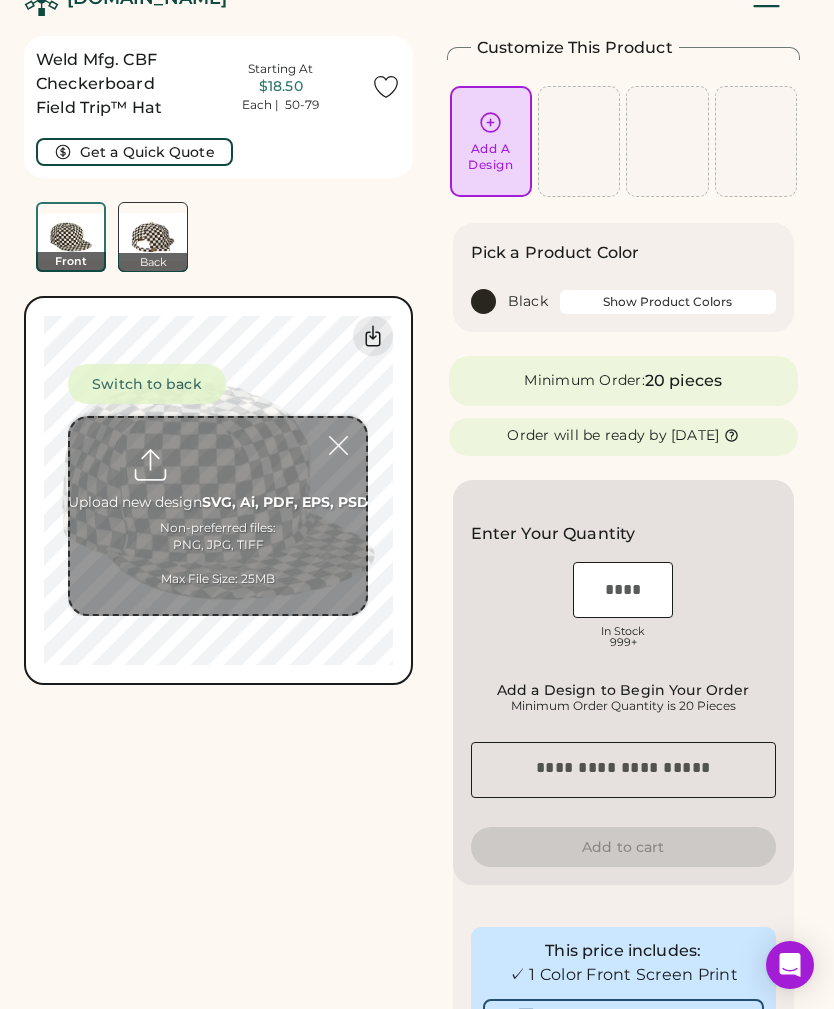 scroll, scrollTop: 75, scrollLeft: 0, axis: vertical 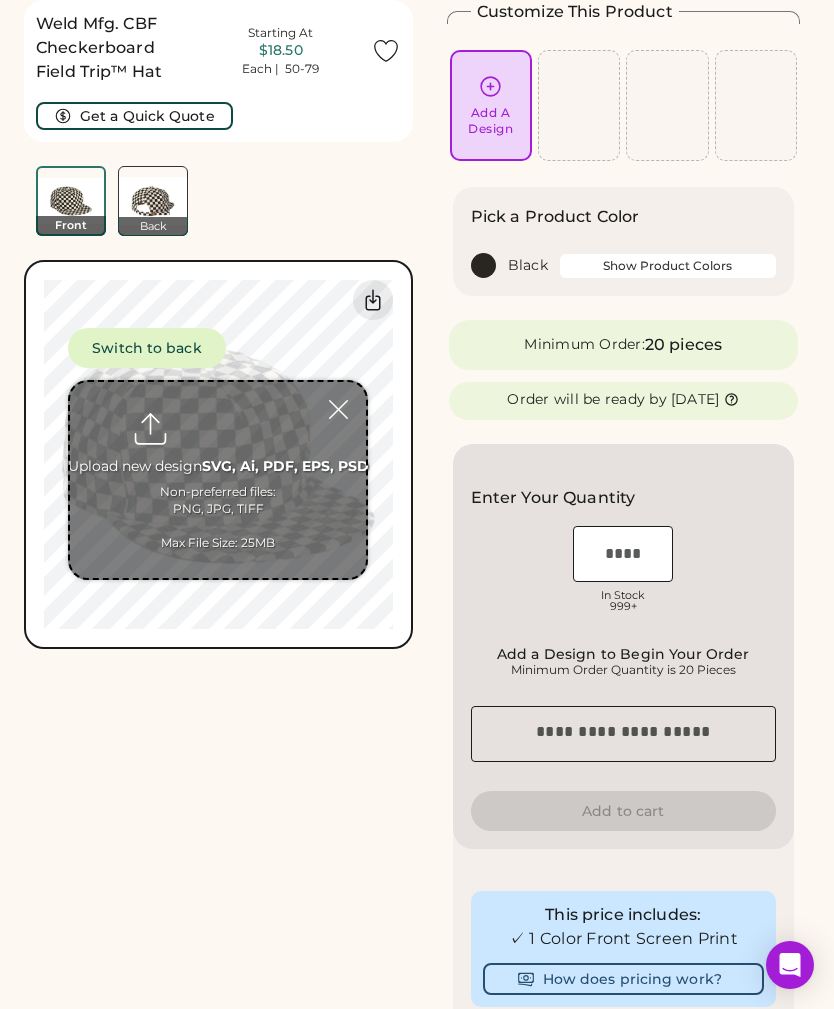 click at bounding box center (218, 480) 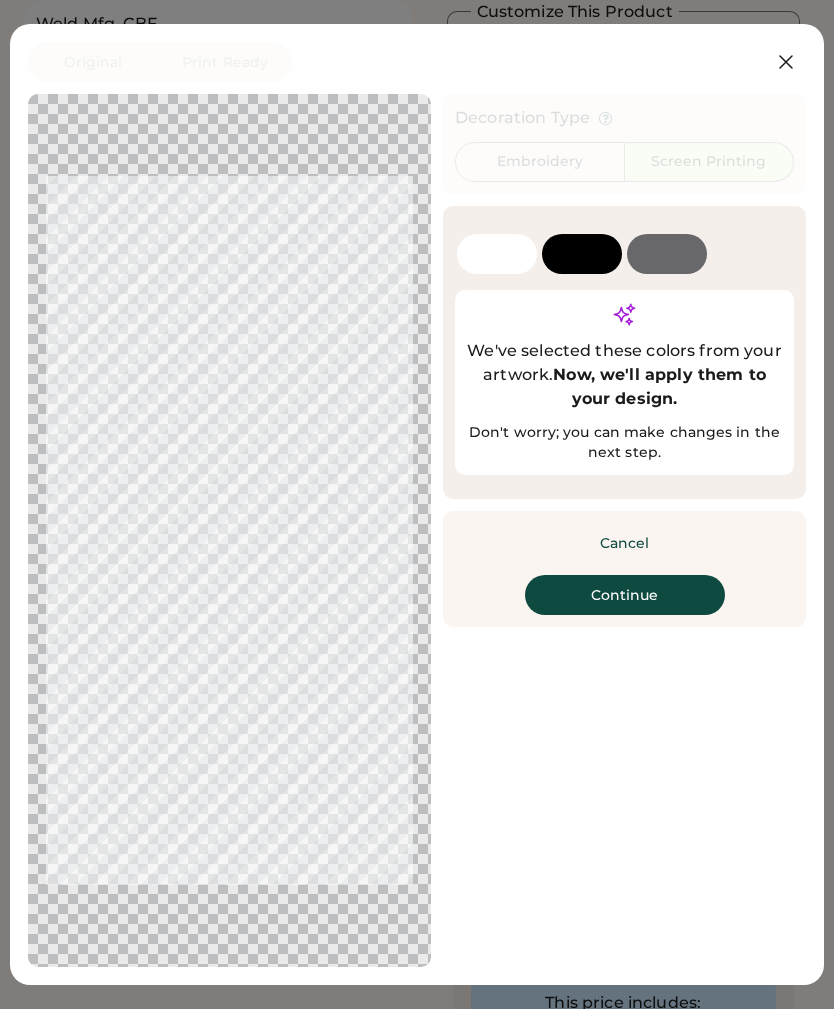 click on "Continue" at bounding box center [625, 595] 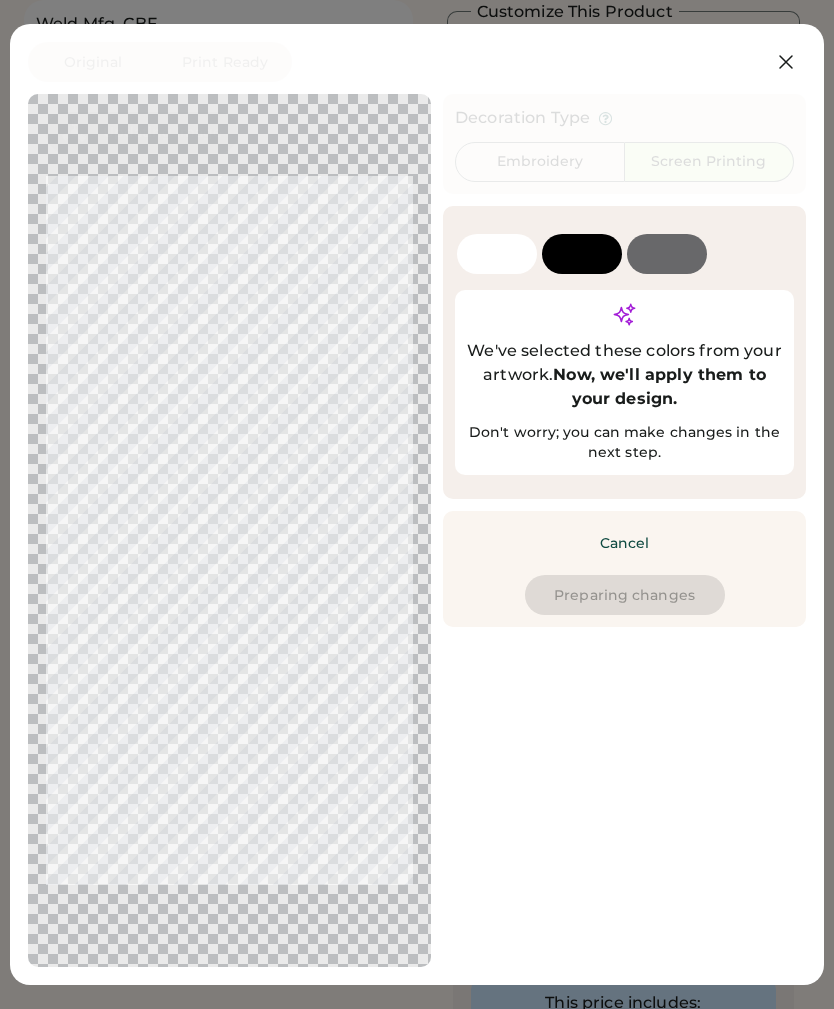 click on "Preparing changes" at bounding box center [625, 595] 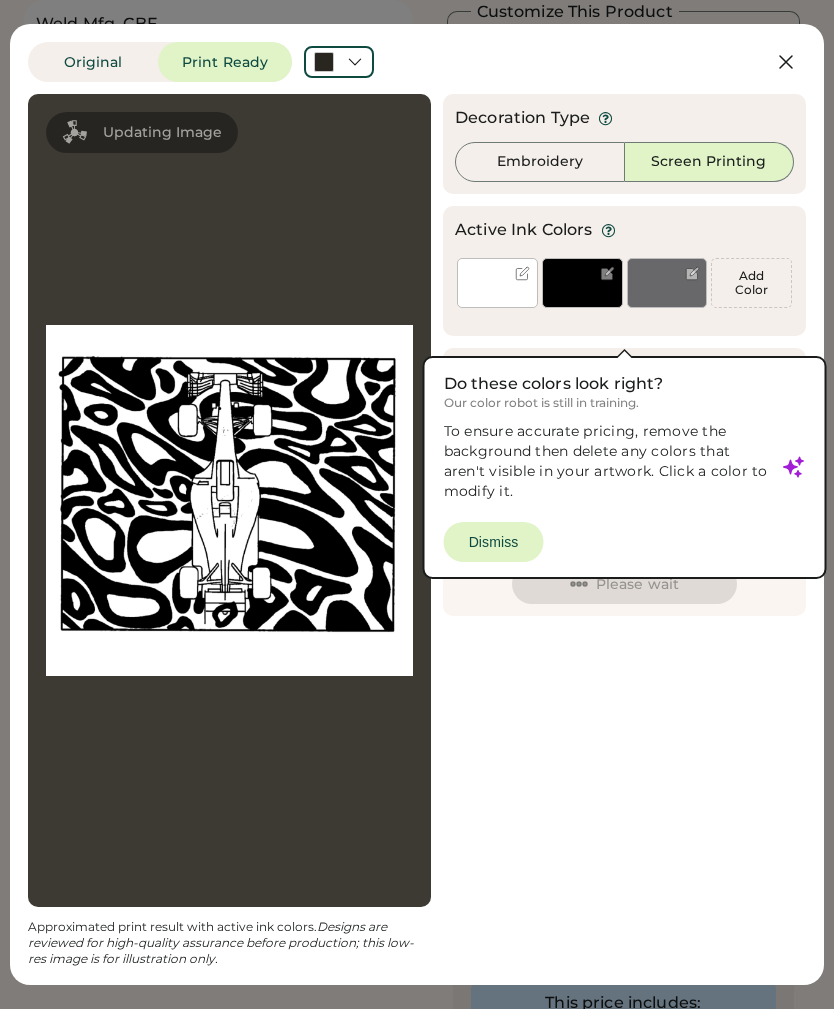 click on "Embroidery" at bounding box center [540, 162] 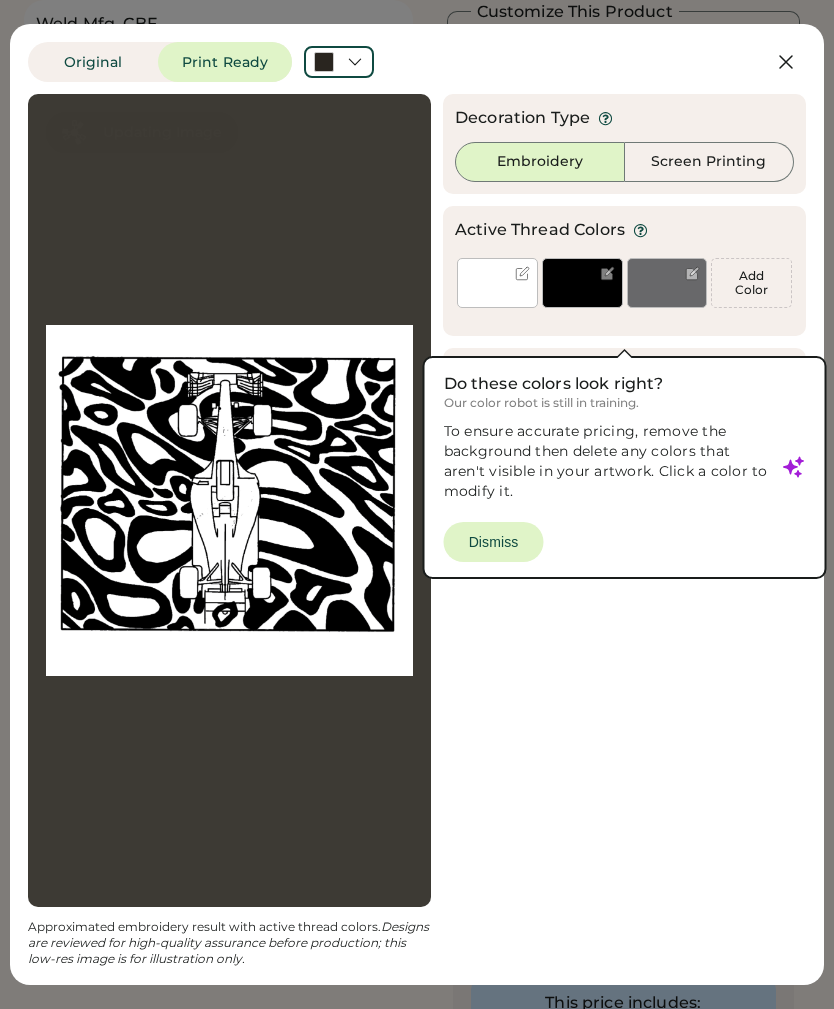 click on "Embroidery" at bounding box center (540, 162) 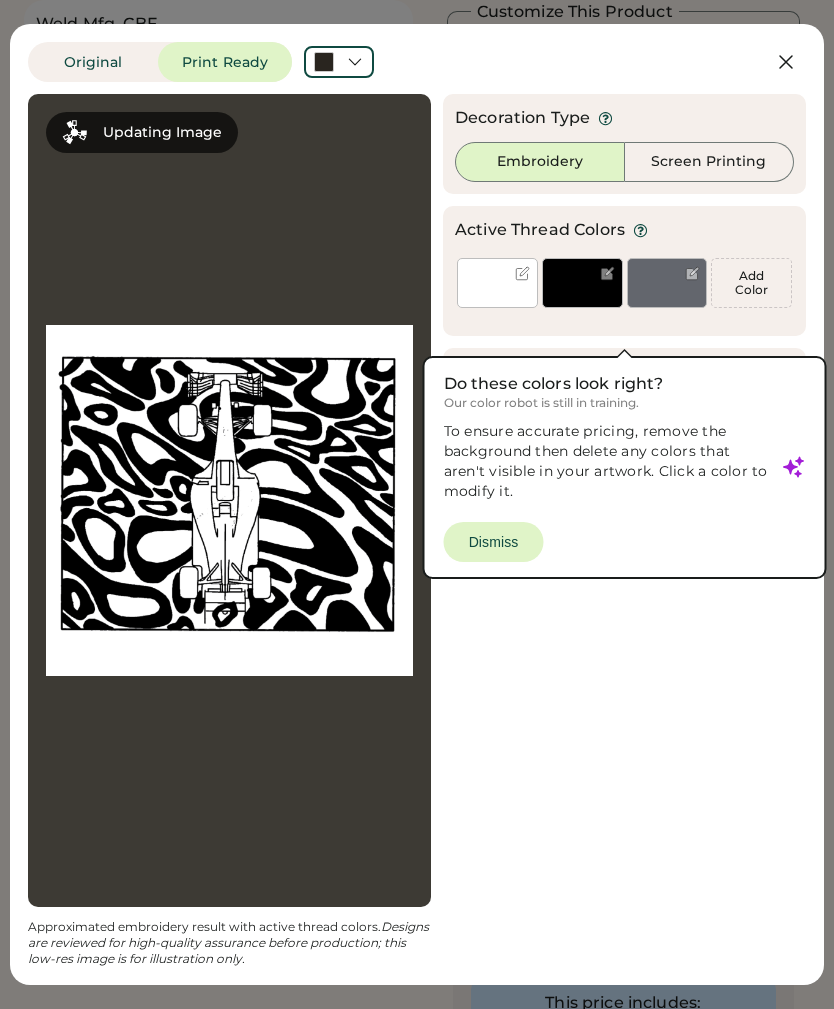 click on "Screen Printing" at bounding box center (708, 162) 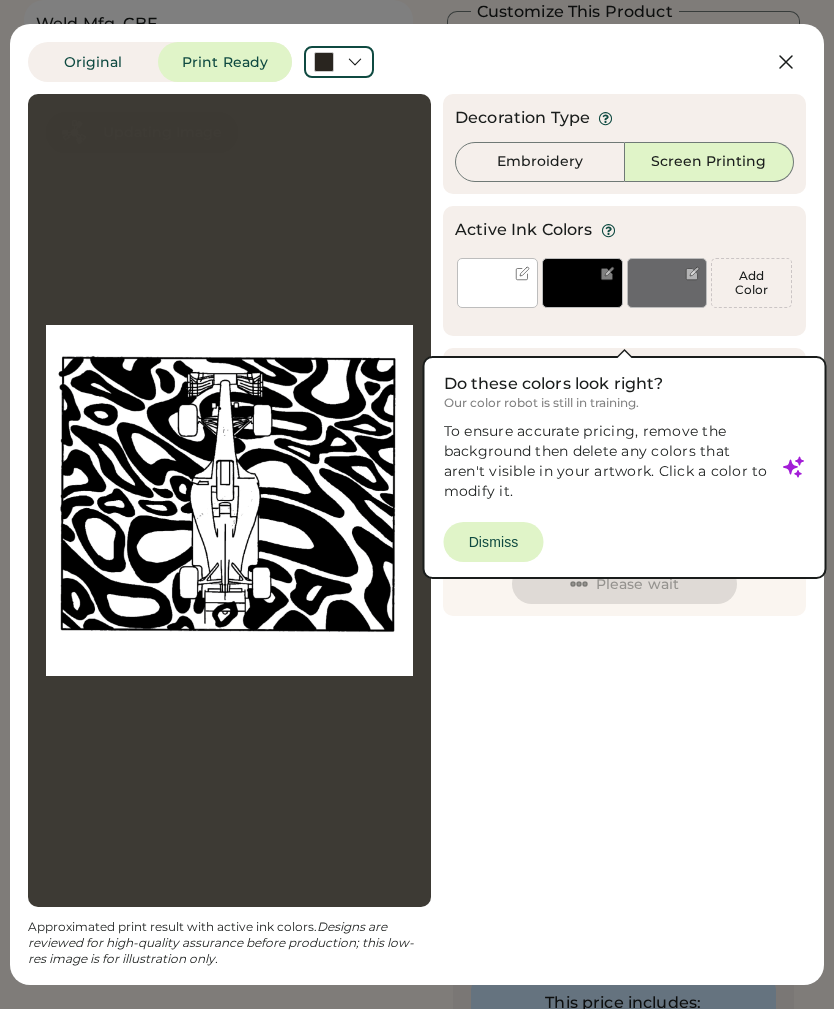 click on "Cancel Please wait Preparing changes" at bounding box center [624, 558] 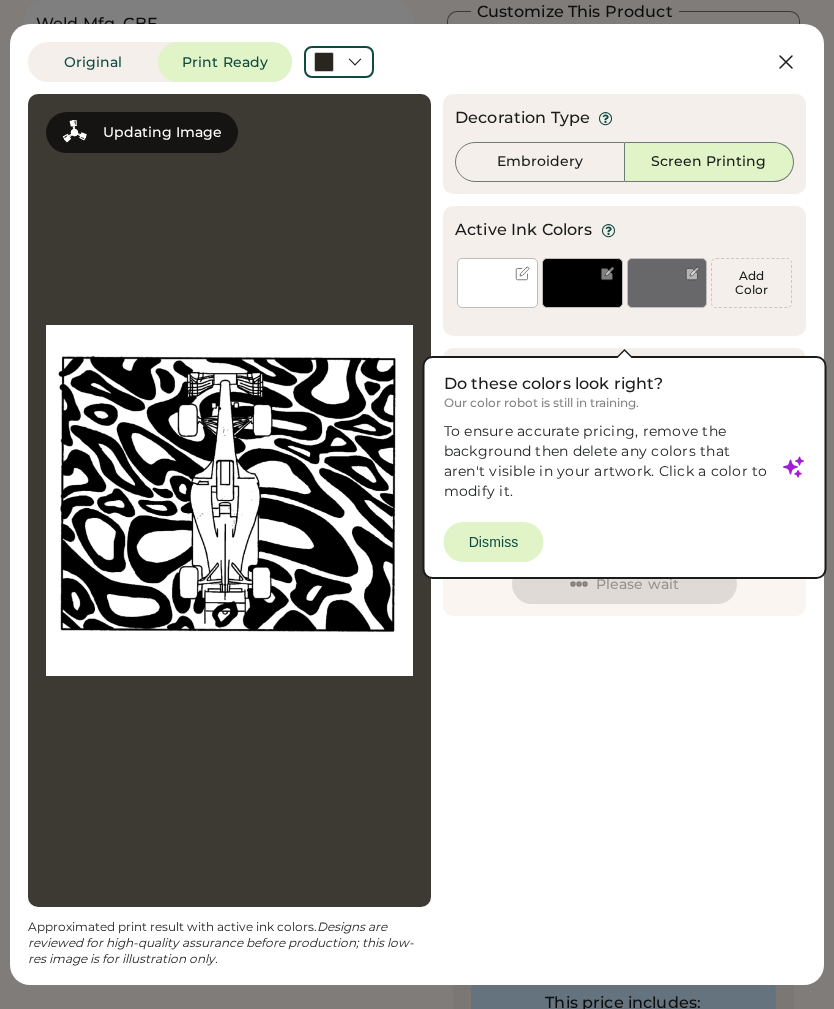 click on "Cancel Please wait Preparing changes" at bounding box center (624, 558) 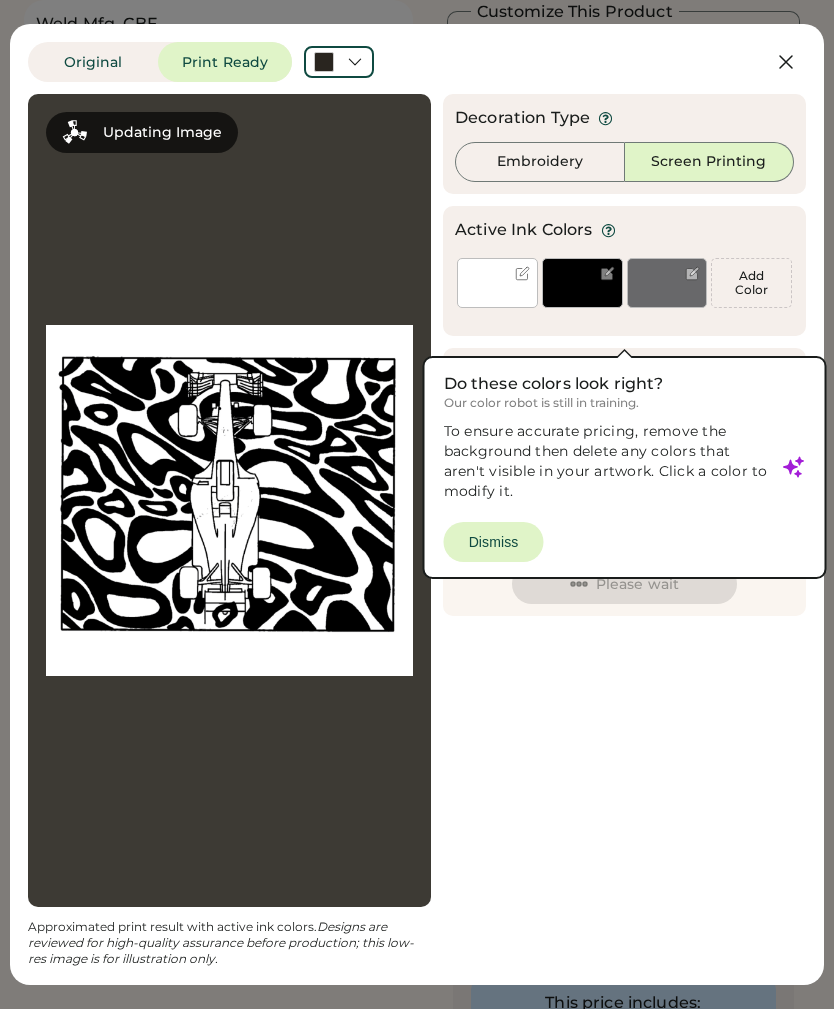 click on "Cancel Please wait Preparing changes" at bounding box center (624, 558) 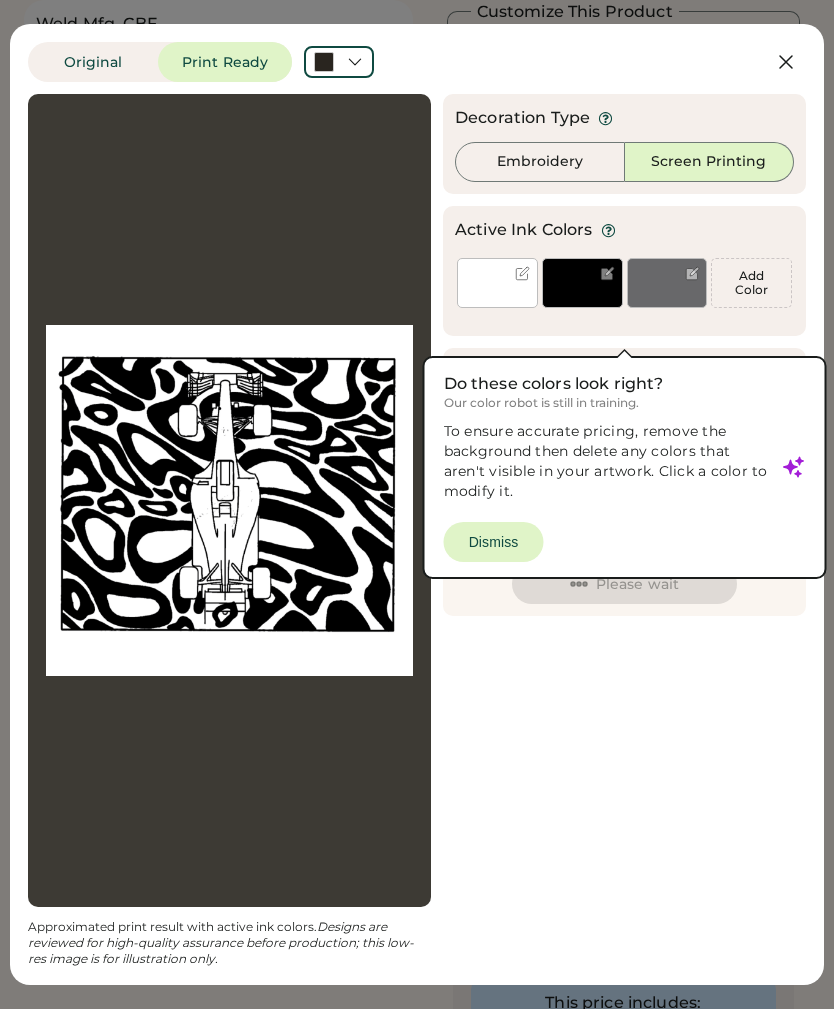 click on "Add
Color" at bounding box center [751, 283] 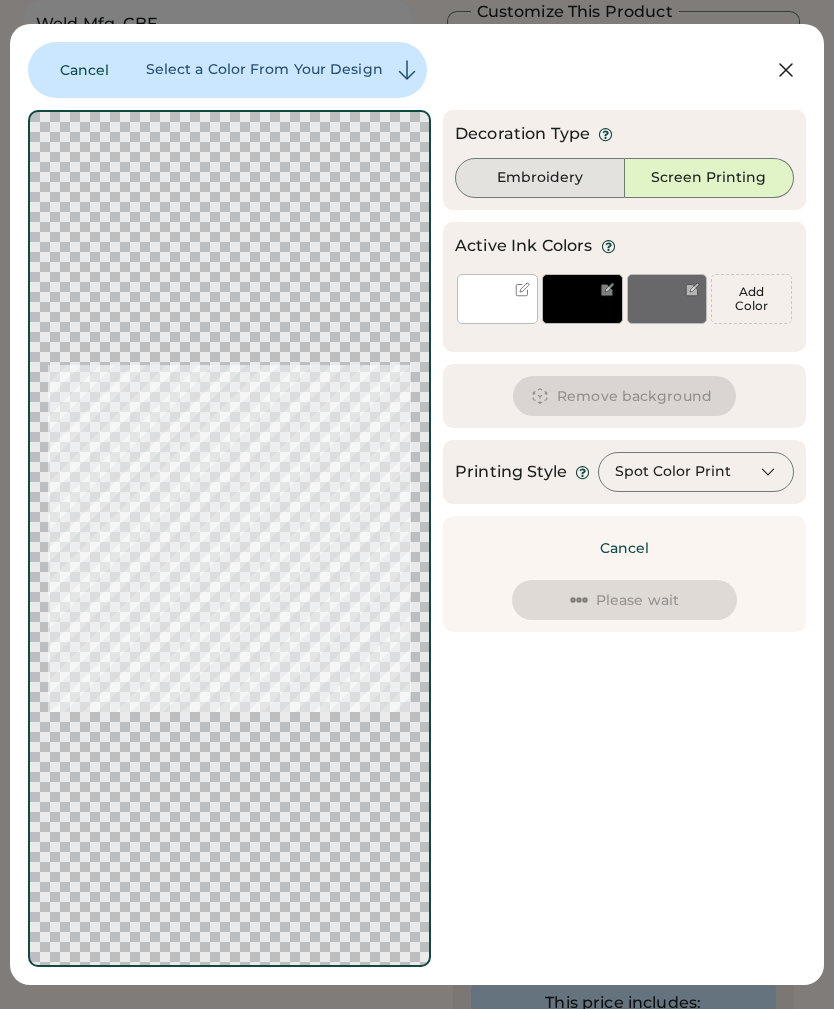 click on "Embroidery" at bounding box center (540, 178) 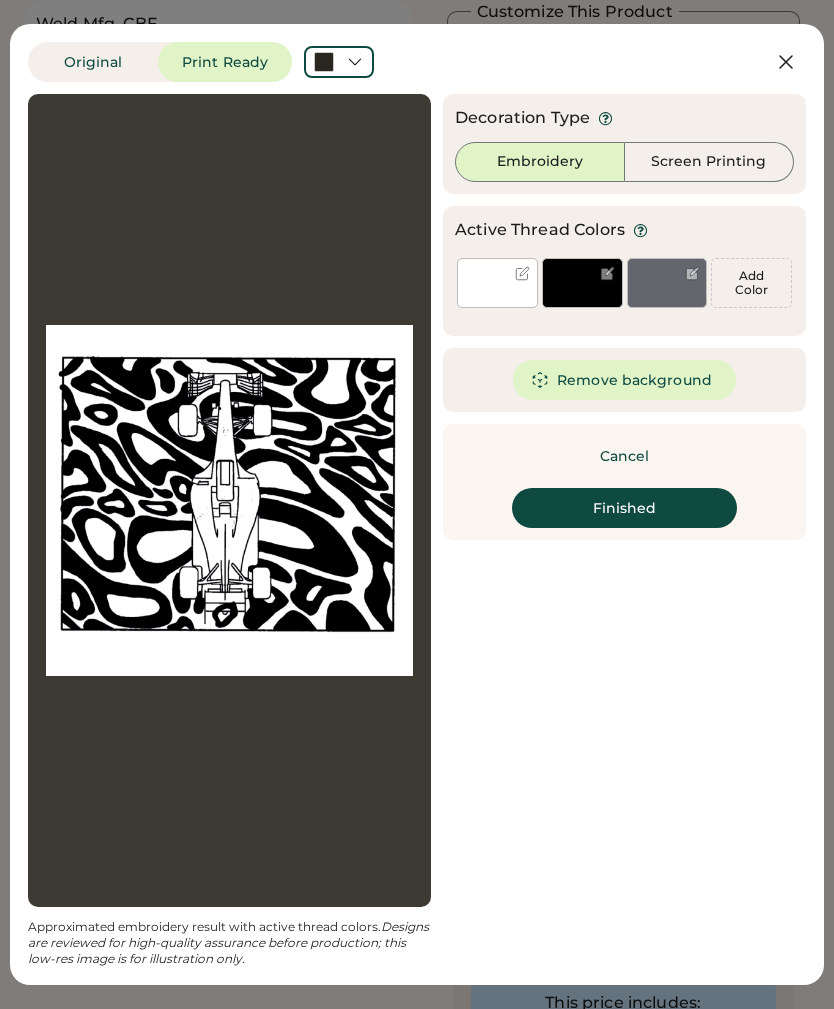 click on "Add
Color" at bounding box center [751, 283] 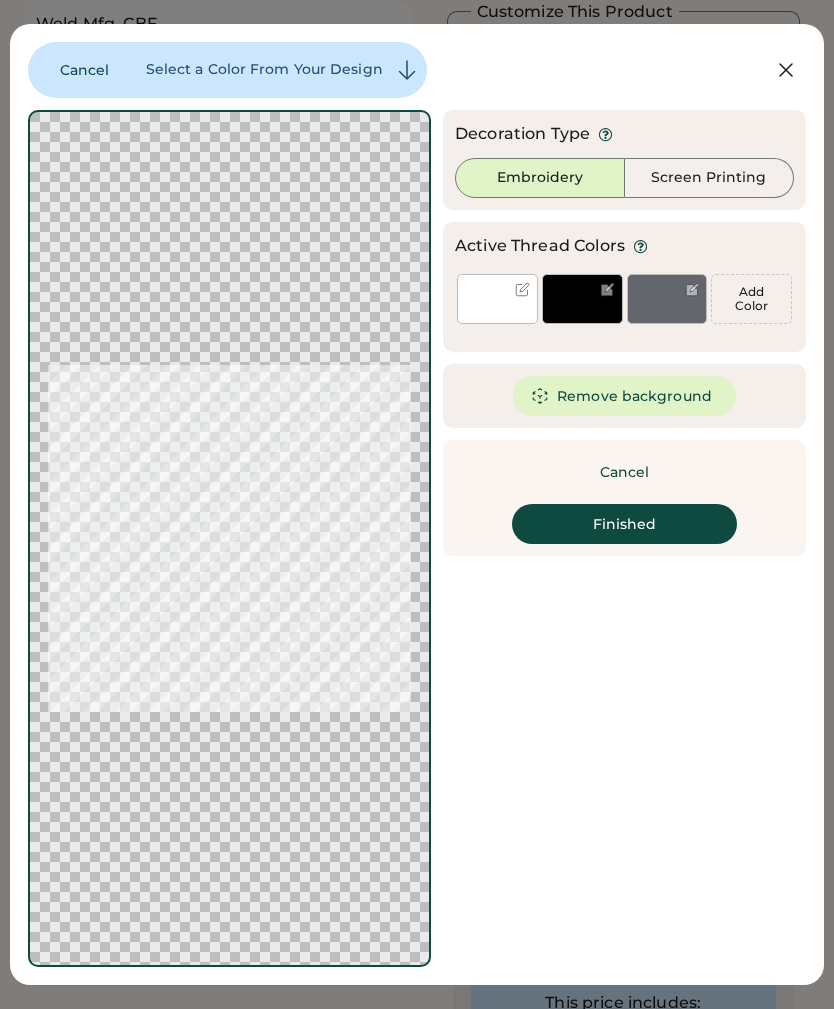 click on "Add
Color" at bounding box center [751, 299] 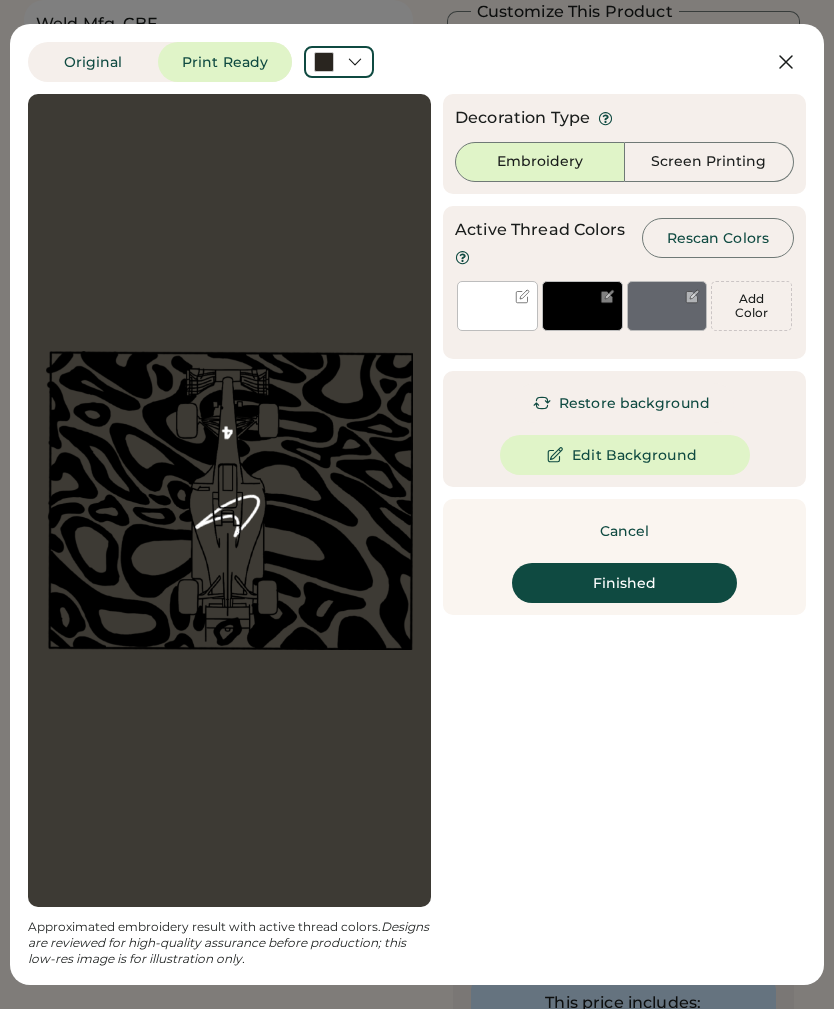 click on "Restore background" at bounding box center [624, 403] 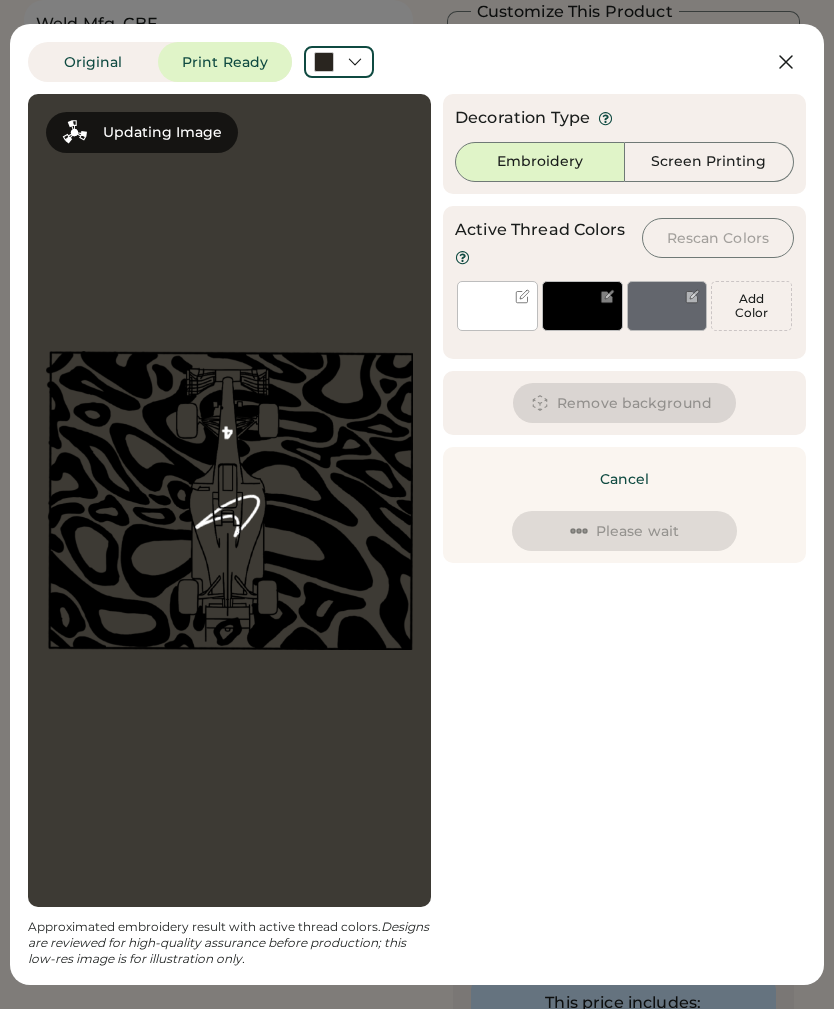 click on "Add
Color" at bounding box center [751, 306] 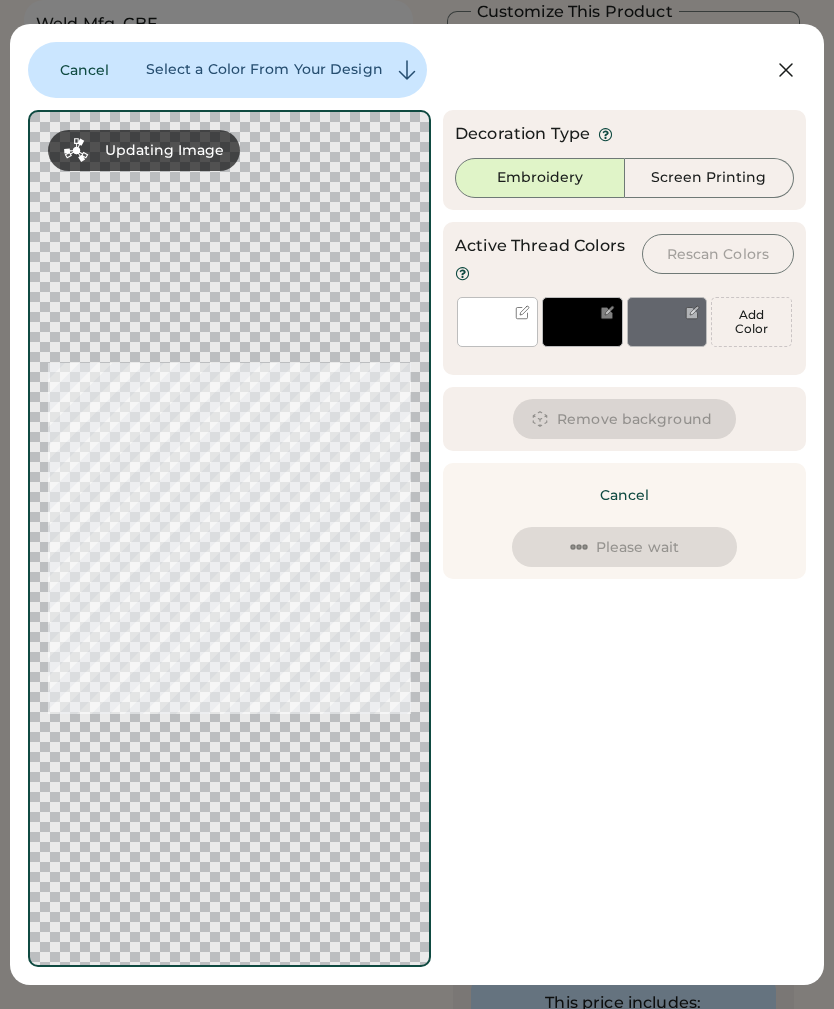click on "Add
Color" at bounding box center (751, 322) 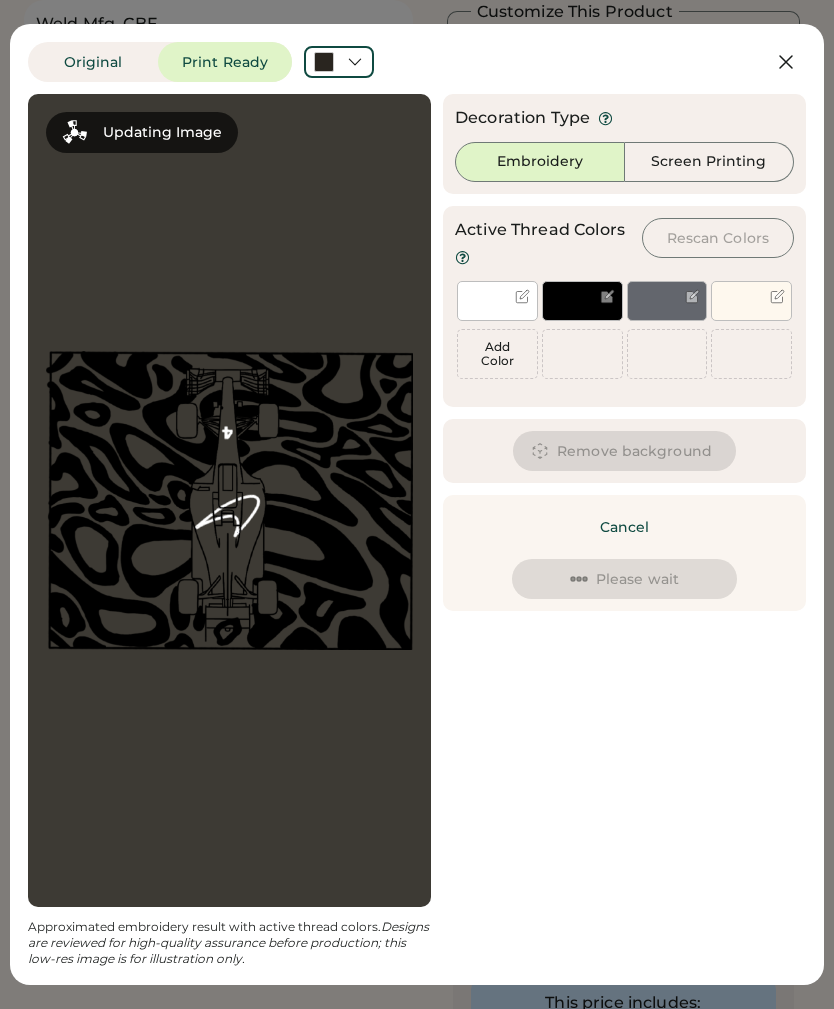 click on "Add
Color" at bounding box center (497, 354) 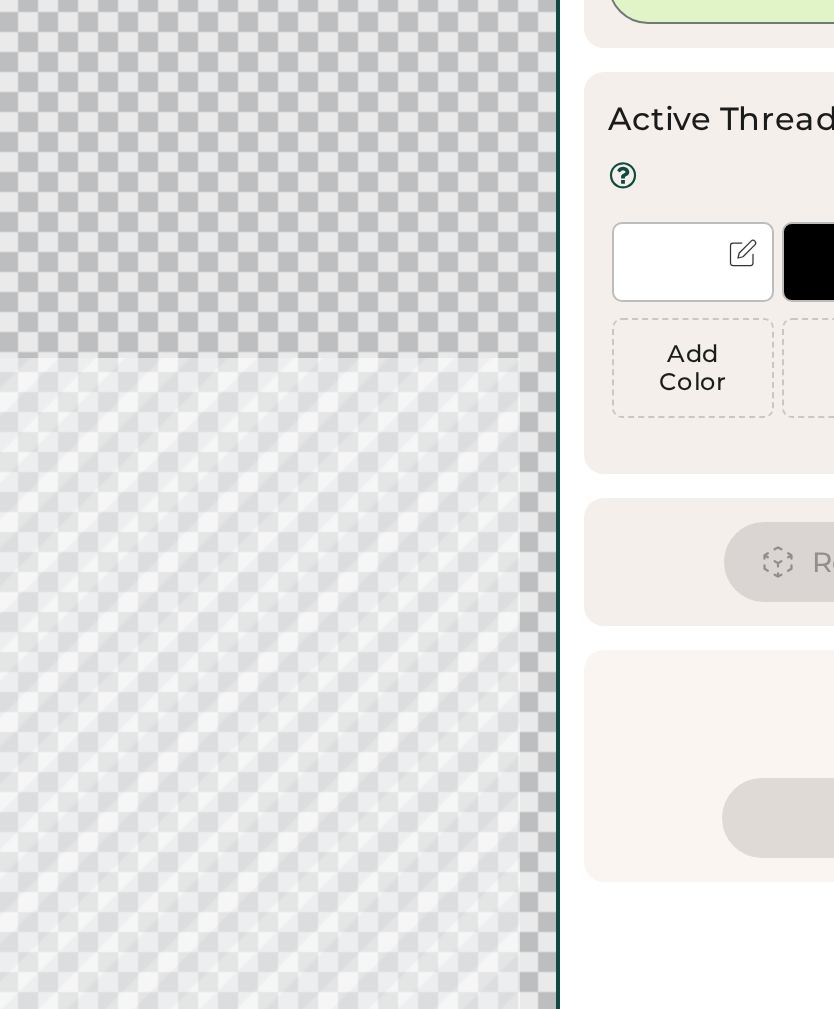 click on "Add
Color" at bounding box center (497, 370) 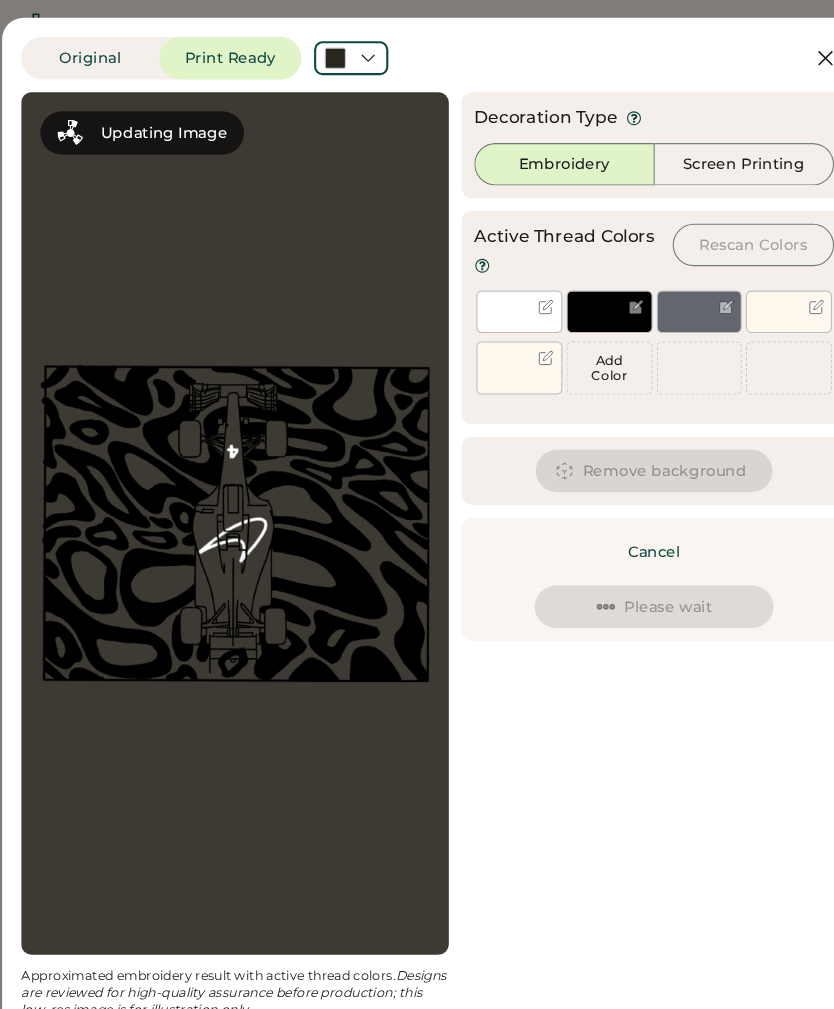scroll, scrollTop: 0, scrollLeft: 0, axis: both 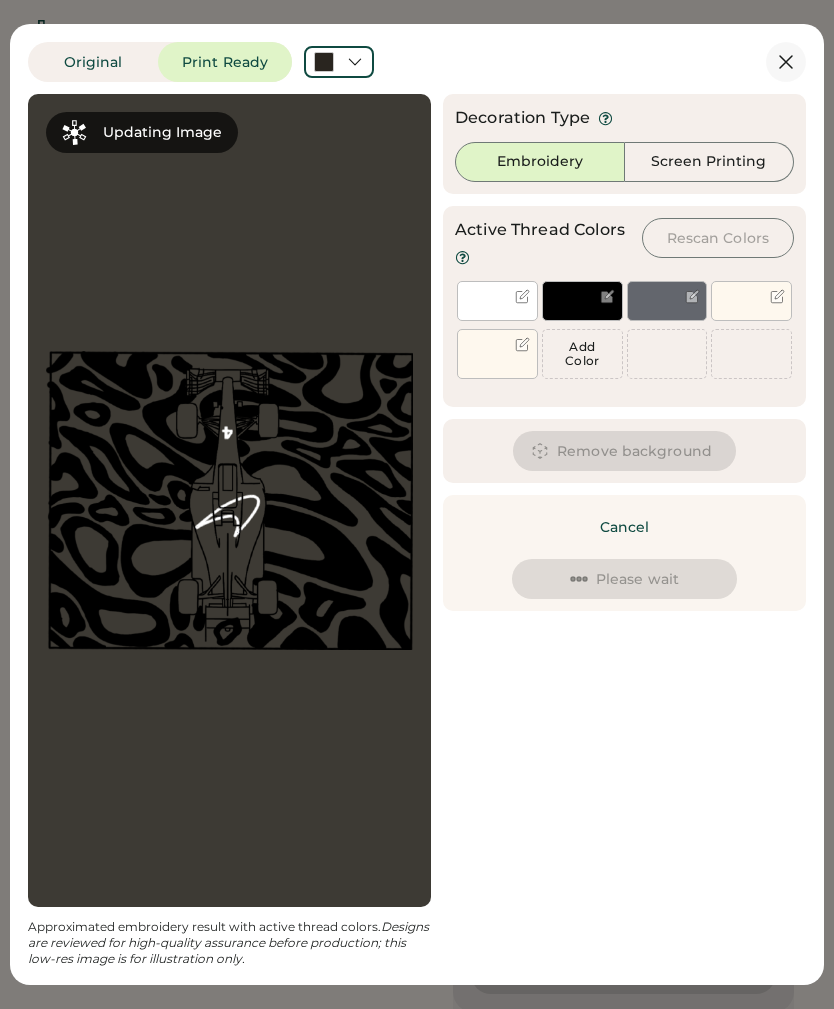 click 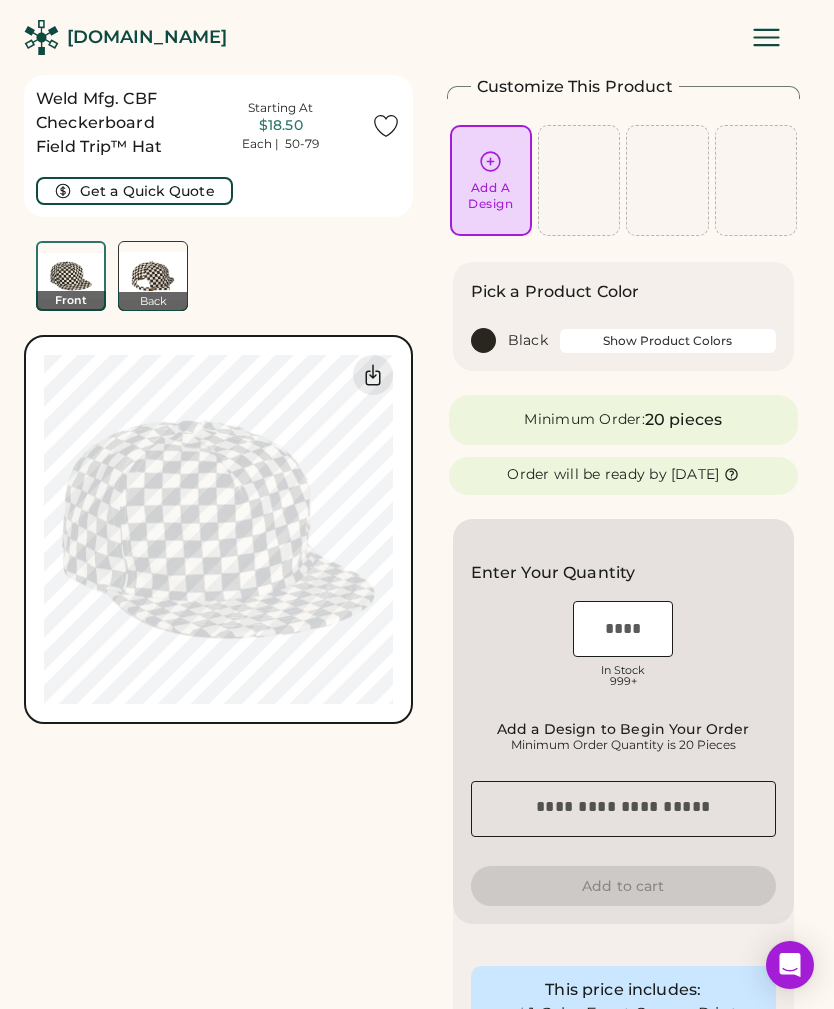 click 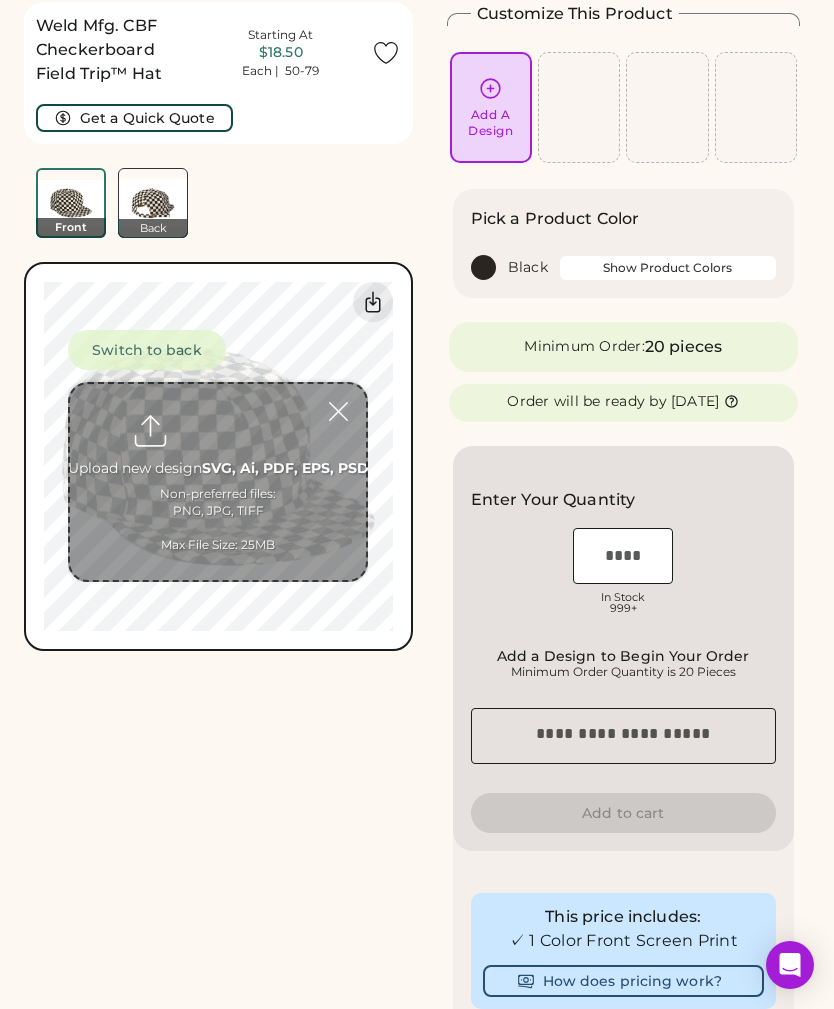scroll, scrollTop: 75, scrollLeft: 0, axis: vertical 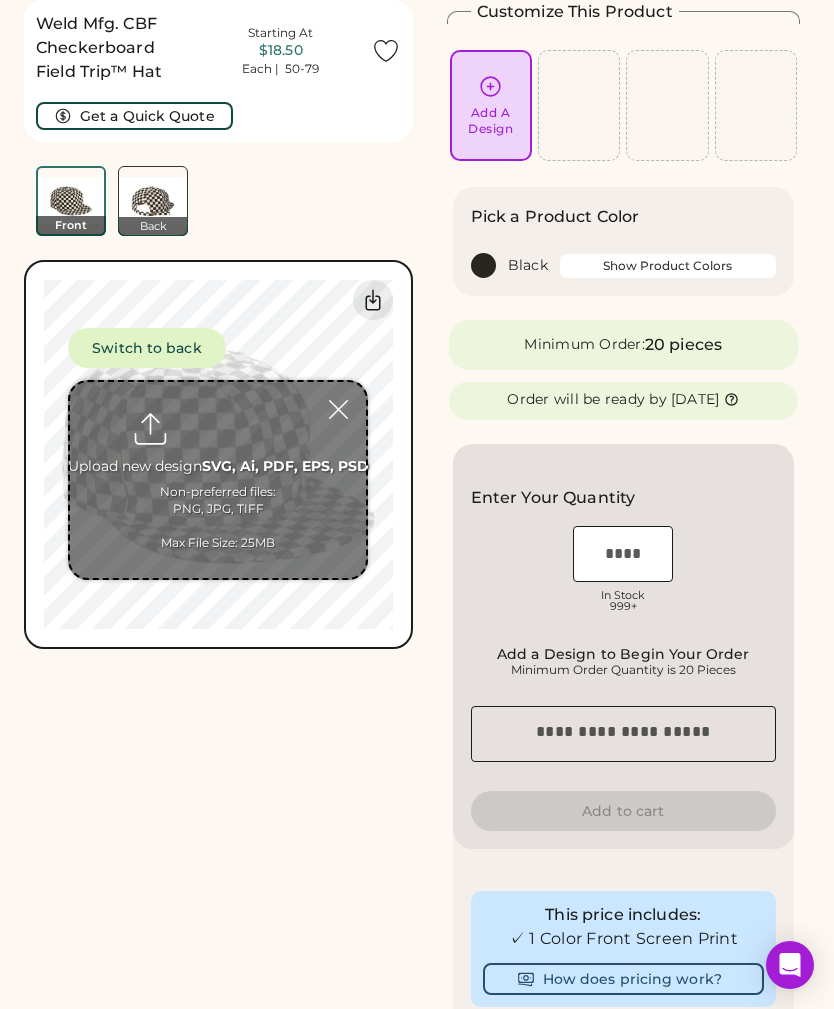click at bounding box center [218, 480] 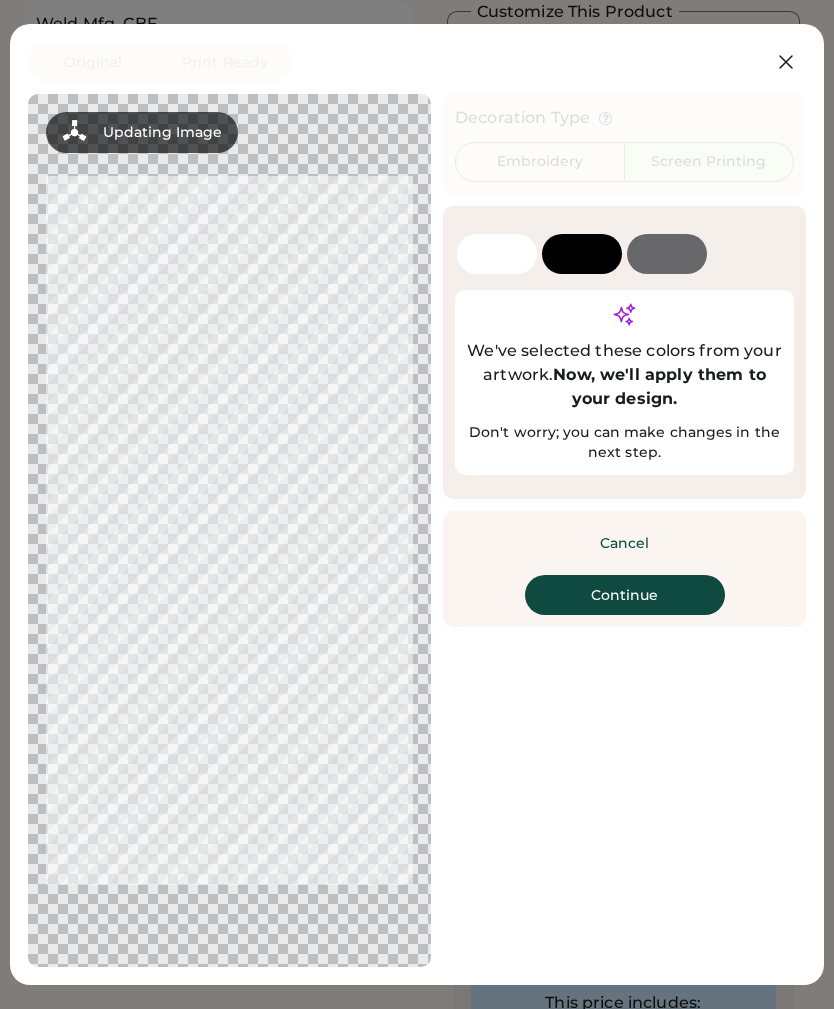 click on "Now, we'll apply them to your design." at bounding box center (662, 386) 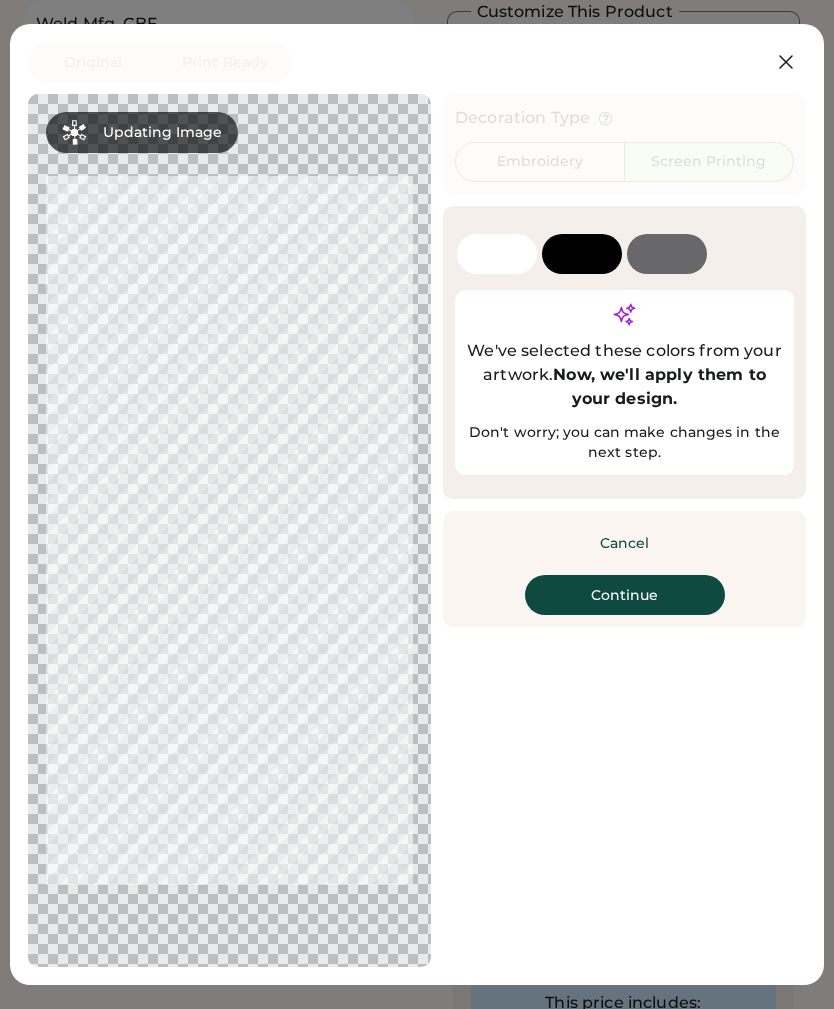 click on "Continue" at bounding box center (625, 595) 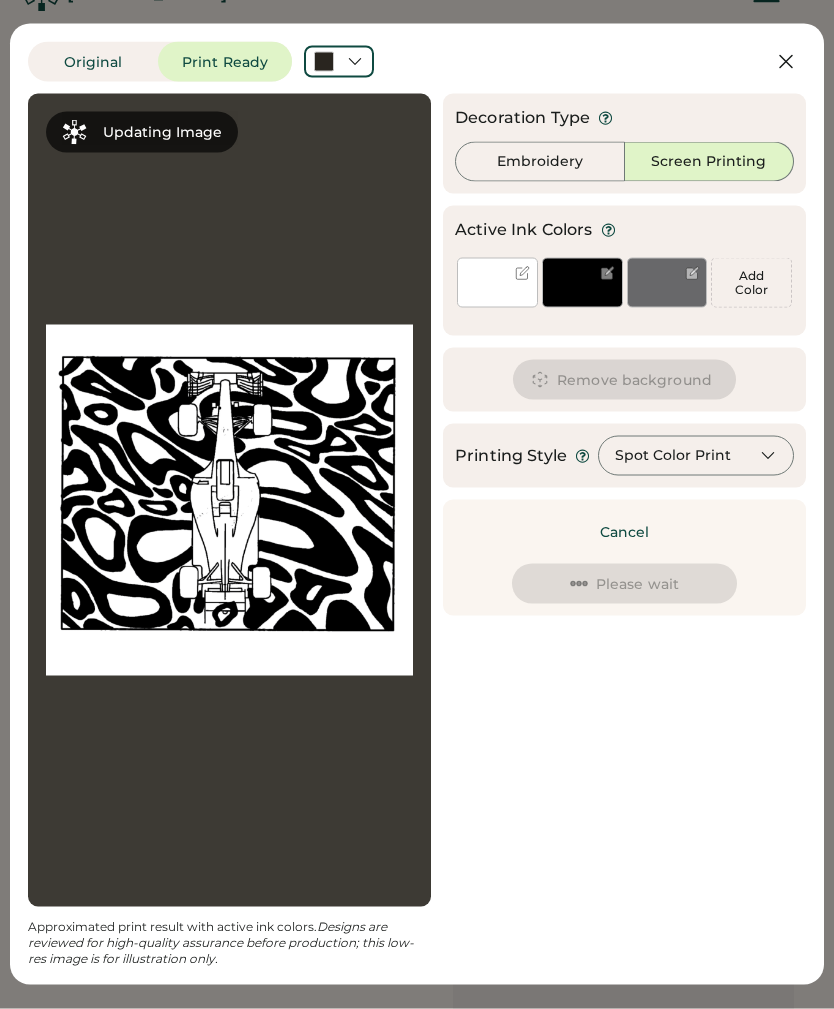 scroll, scrollTop: 44, scrollLeft: 0, axis: vertical 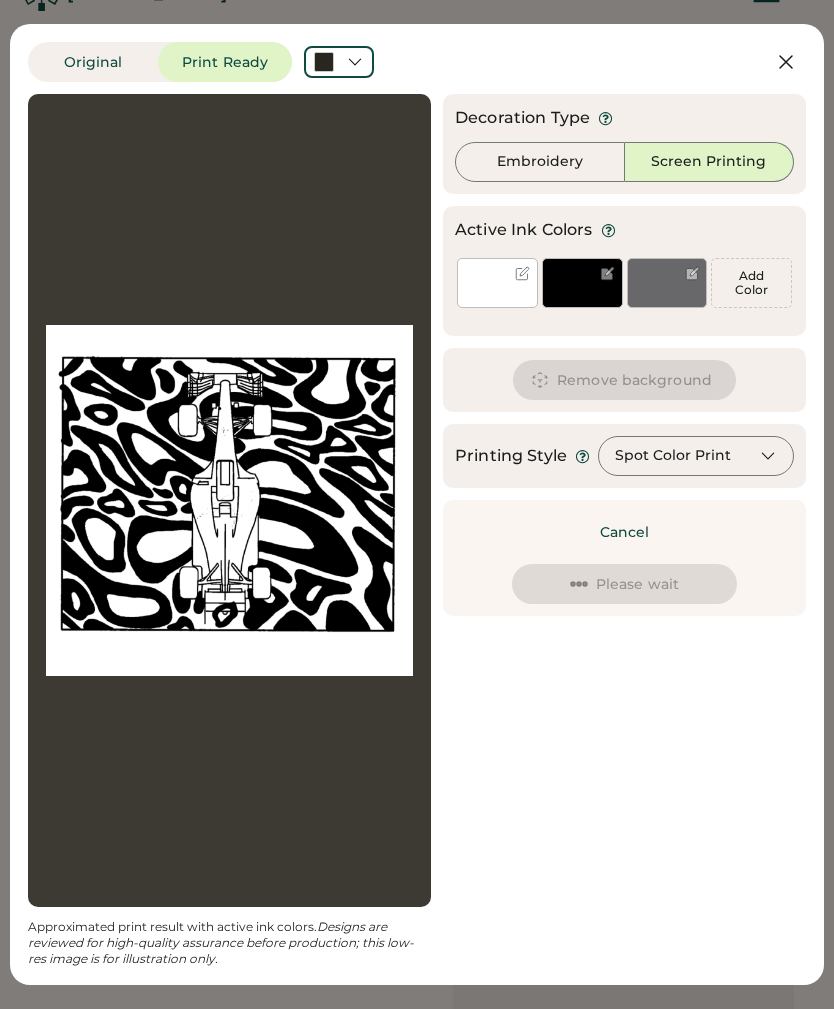 click on "Add
Color" at bounding box center (751, 283) 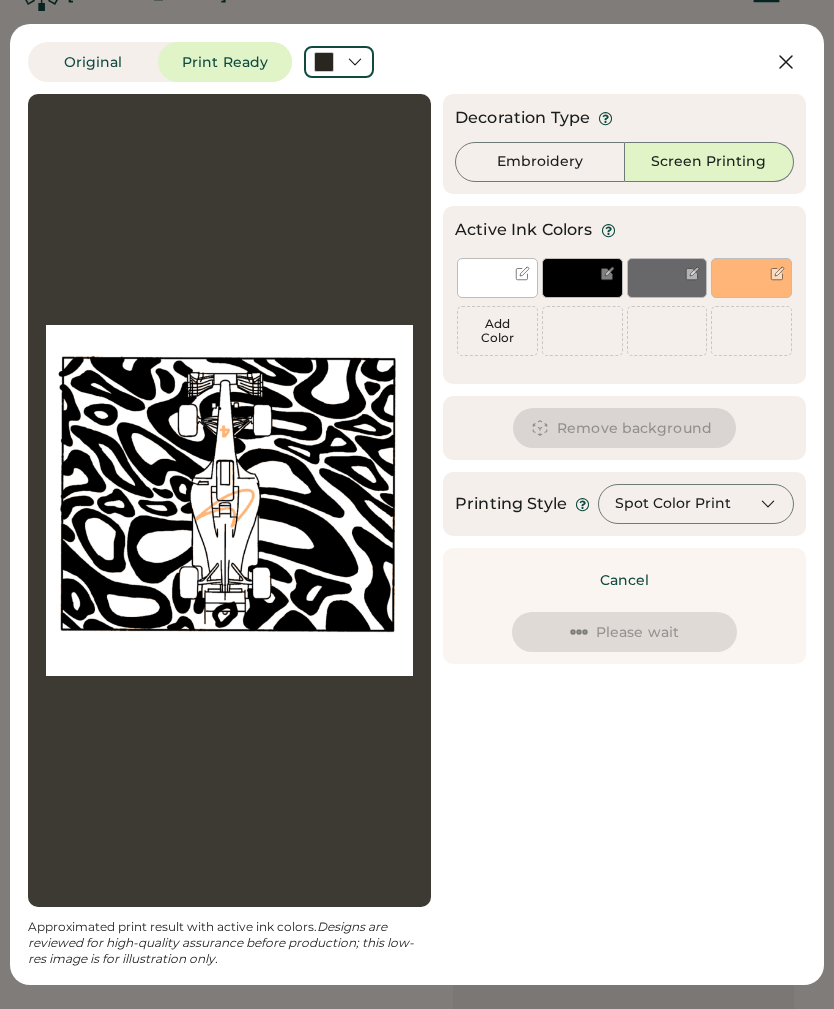 click on "Add
Color" at bounding box center (497, 331) 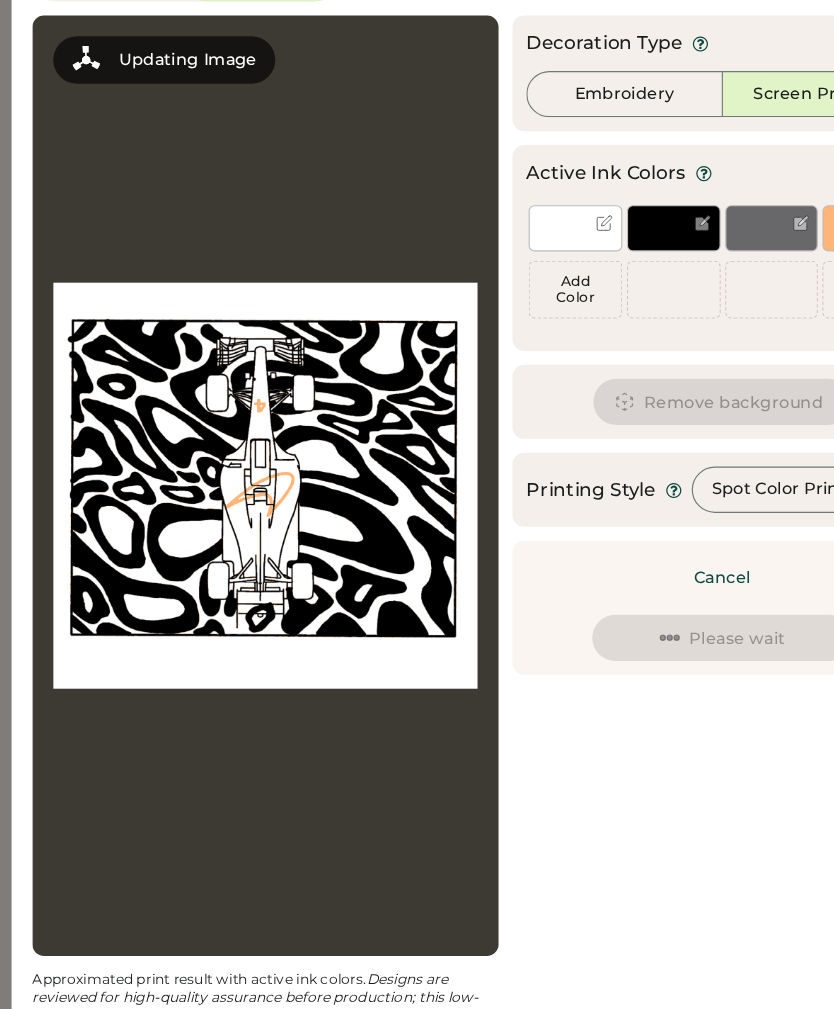 scroll, scrollTop: 143, scrollLeft: 0, axis: vertical 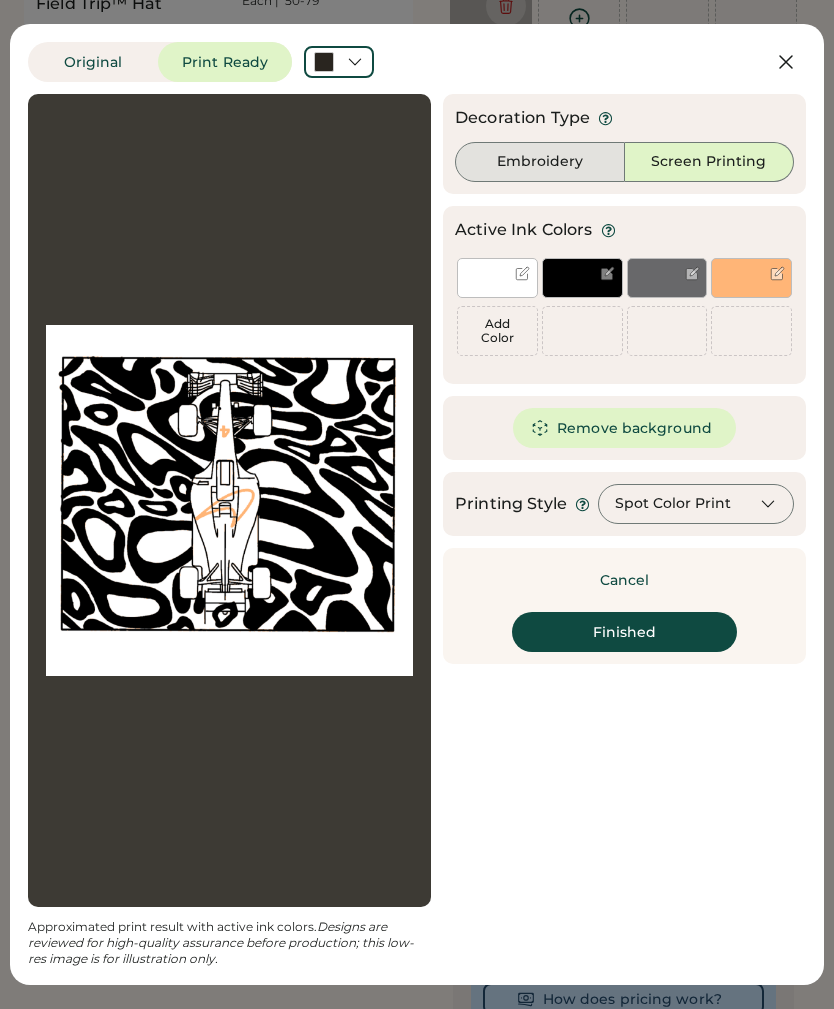 click on "Embroidery" at bounding box center [540, 162] 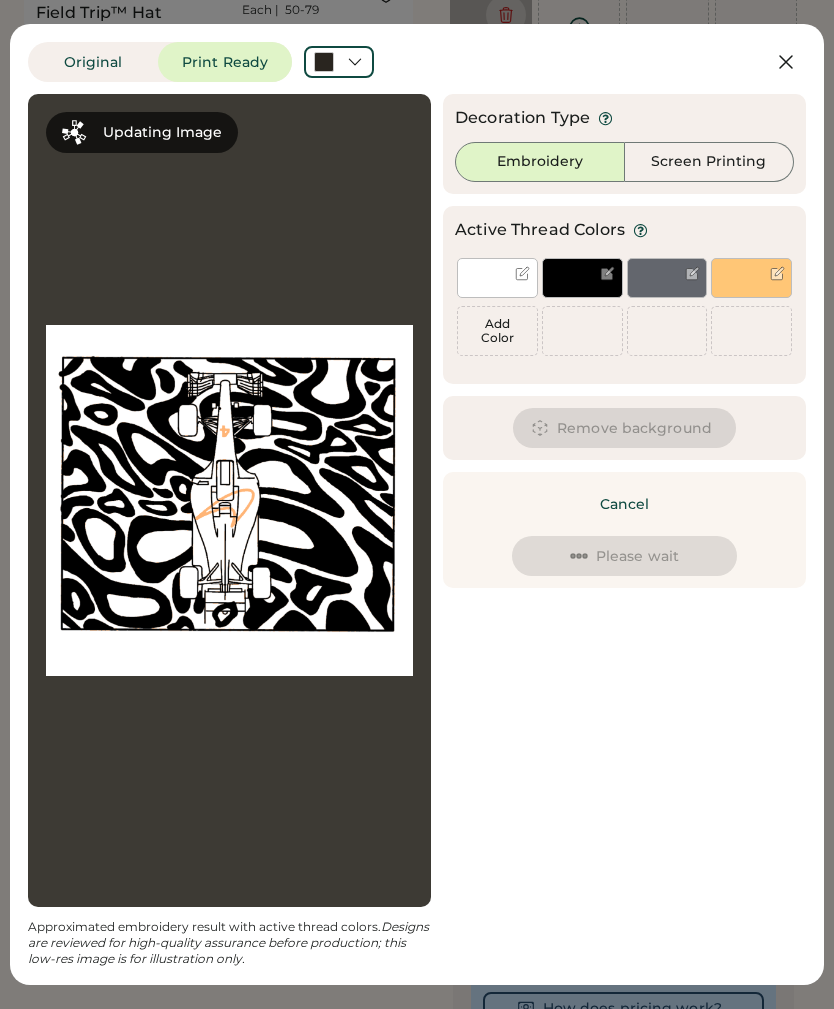 scroll, scrollTop: 115, scrollLeft: 0, axis: vertical 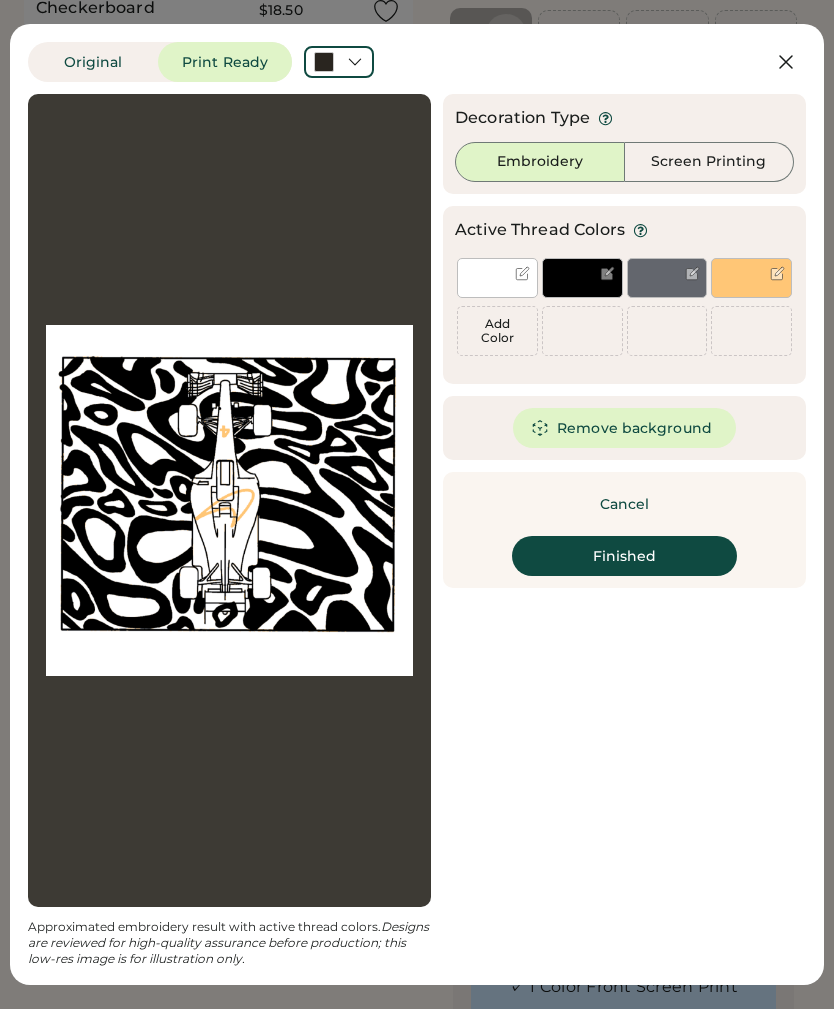 click on "Finished" at bounding box center (624, 556) 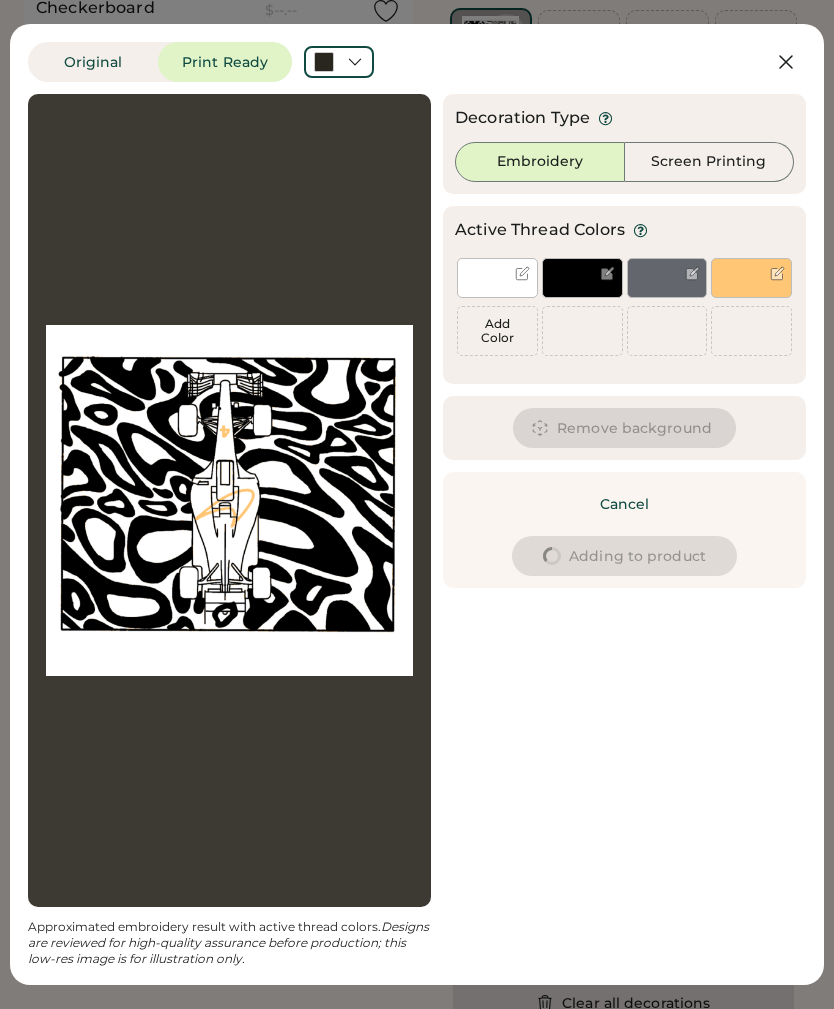 type on "****" 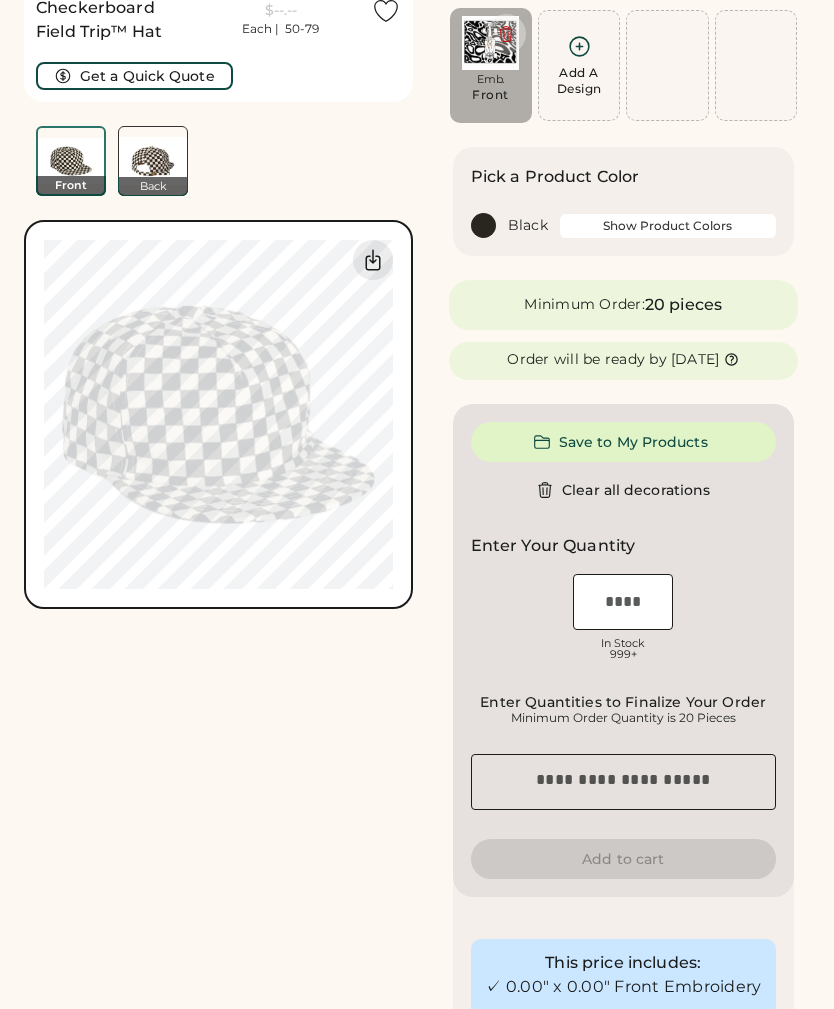 type on "****" 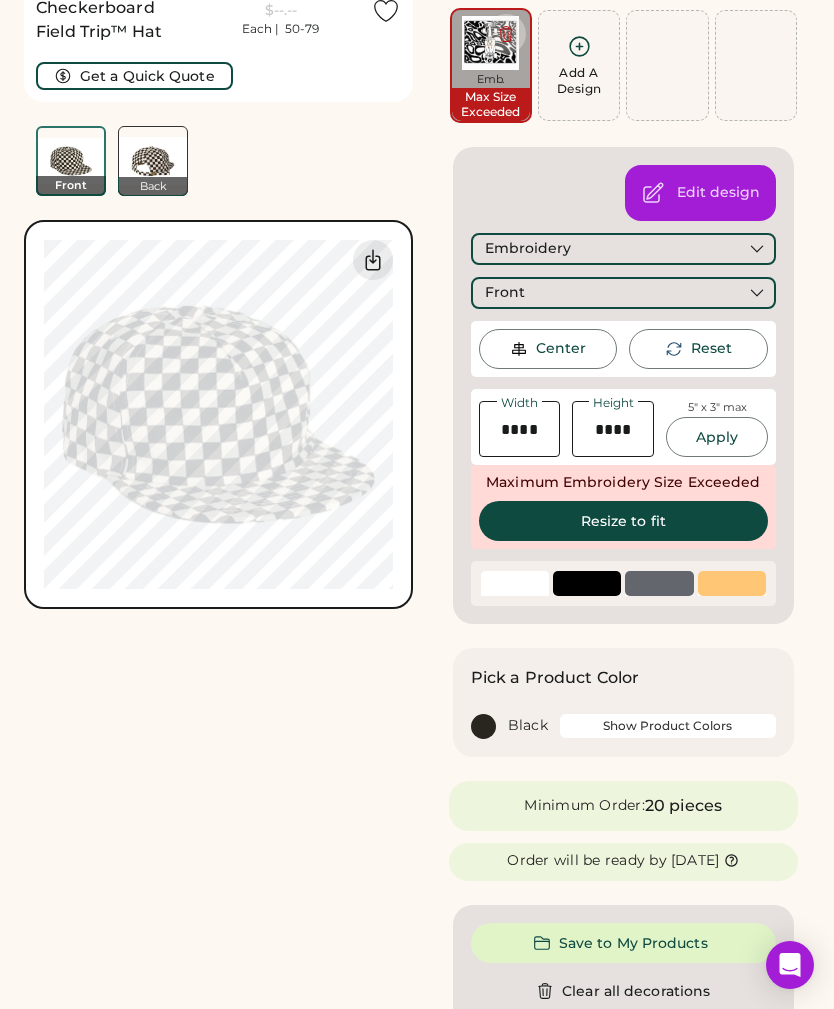 type on "****" 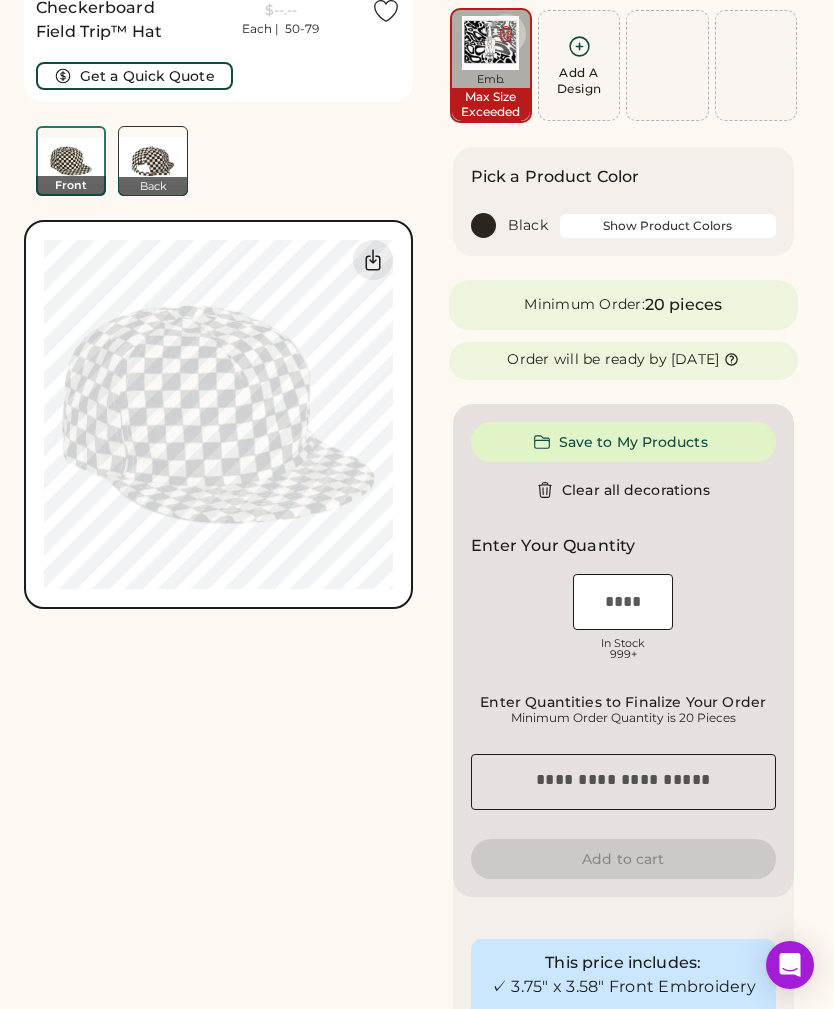 type on "****" 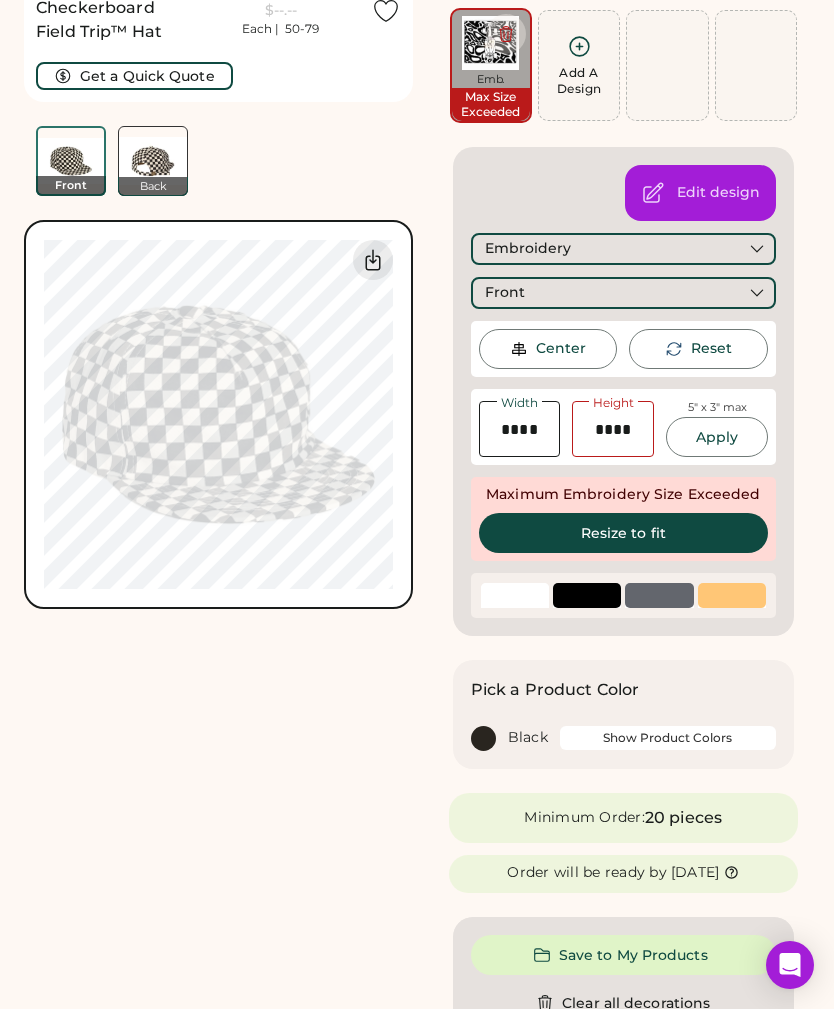 type on "****" 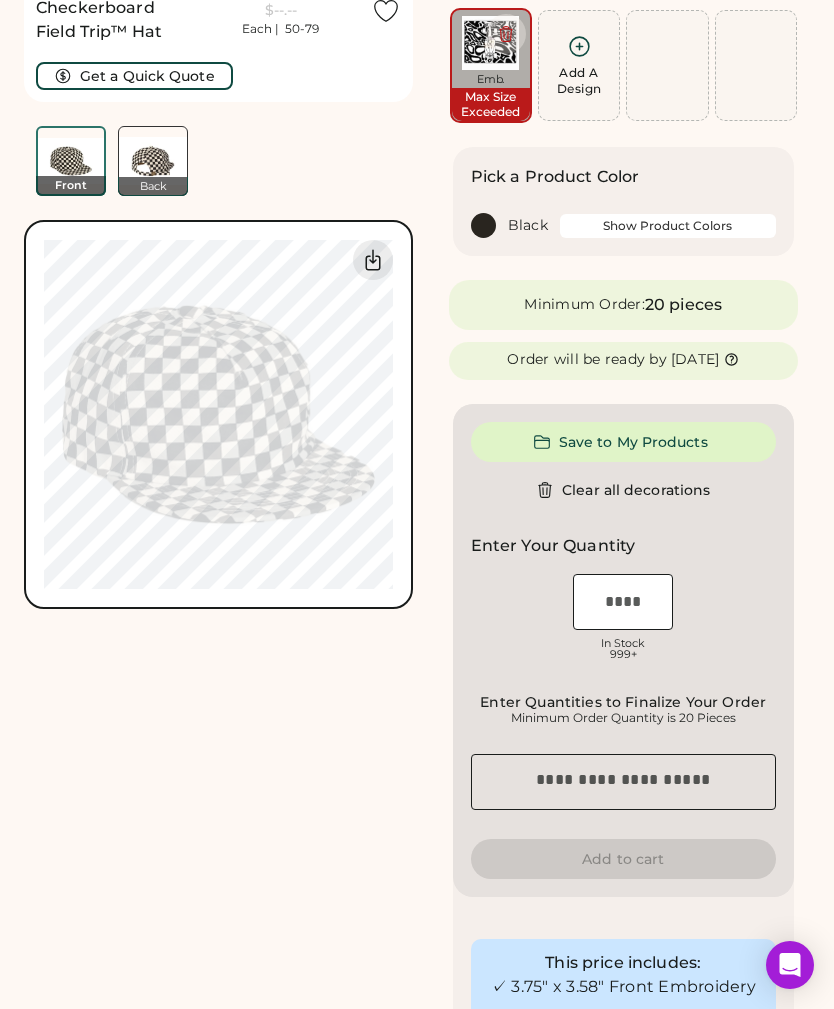 type on "****" 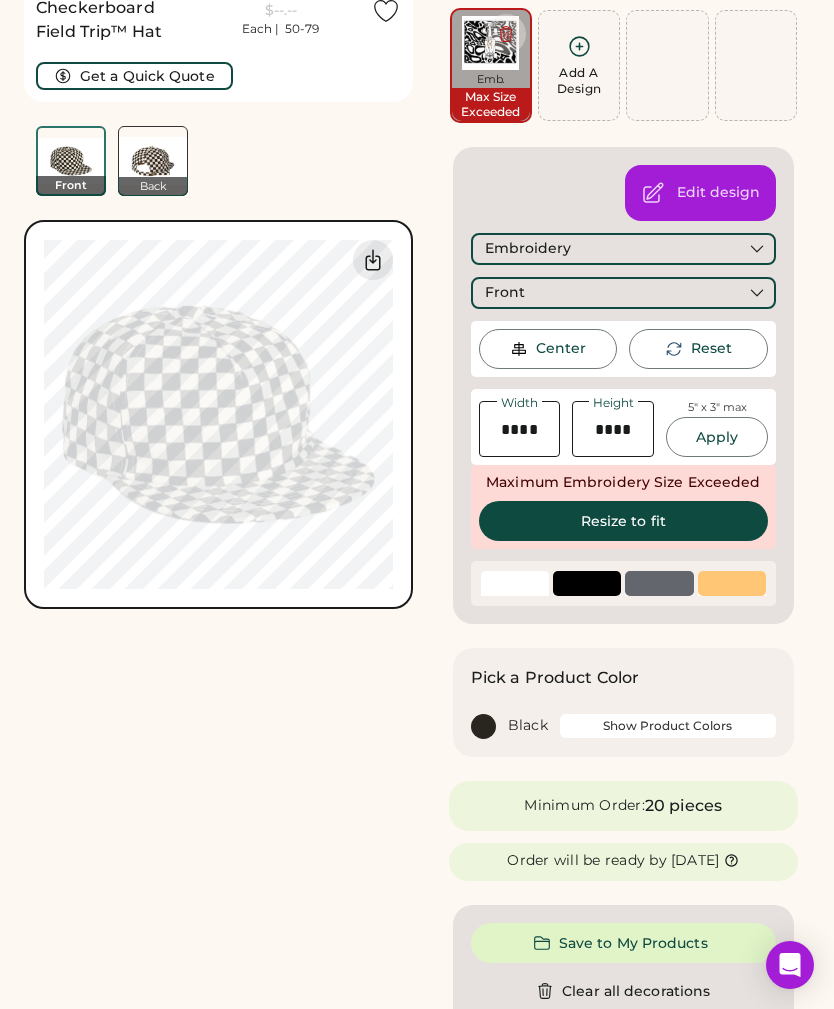 type on "****" 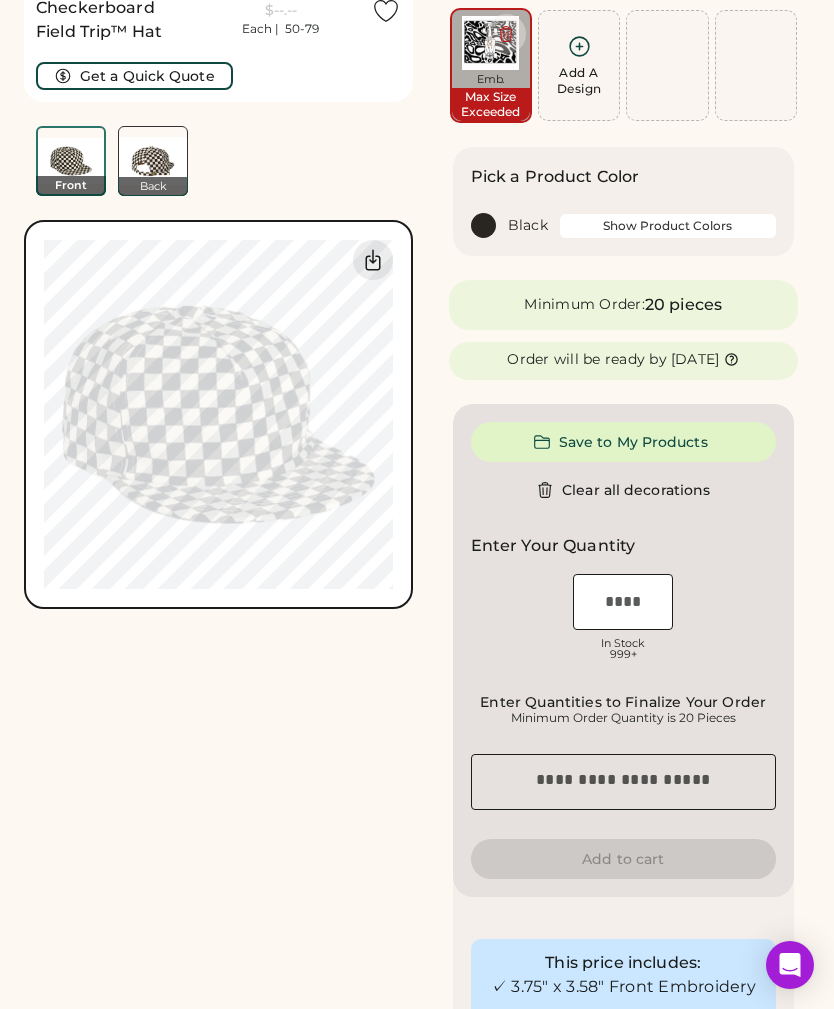 type on "****" 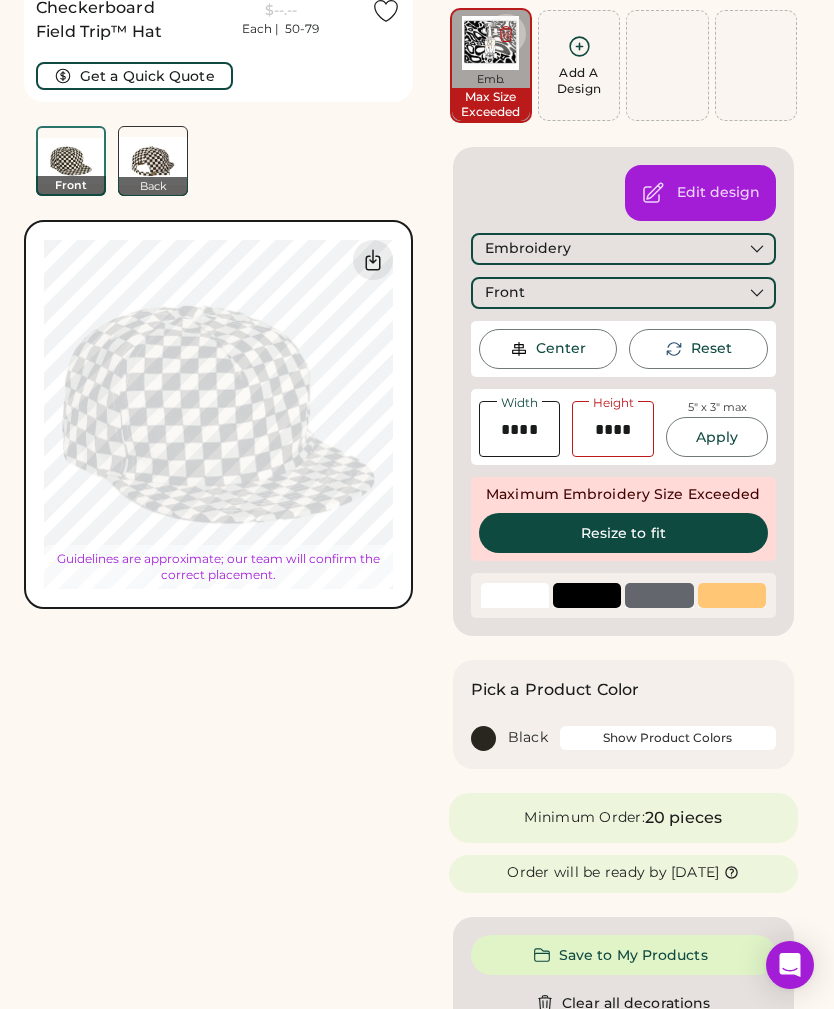 type on "****" 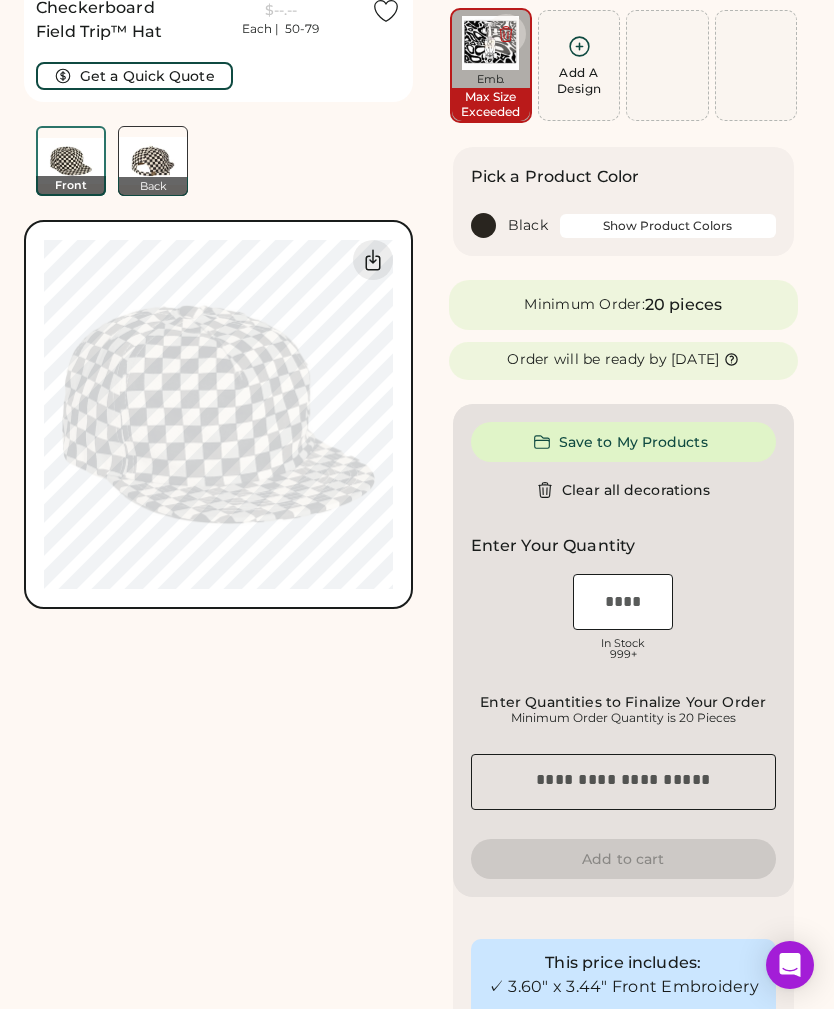 click on "Switch to back Upload new design
SVG, Ai, PDF, EPS, PSD Non-preferred files:
PNG, JPG, TIFF Max File Size: 25MB    Guidelines are approximate; our team will confirm the correct placement. 0% 0%" at bounding box center (218, 414) 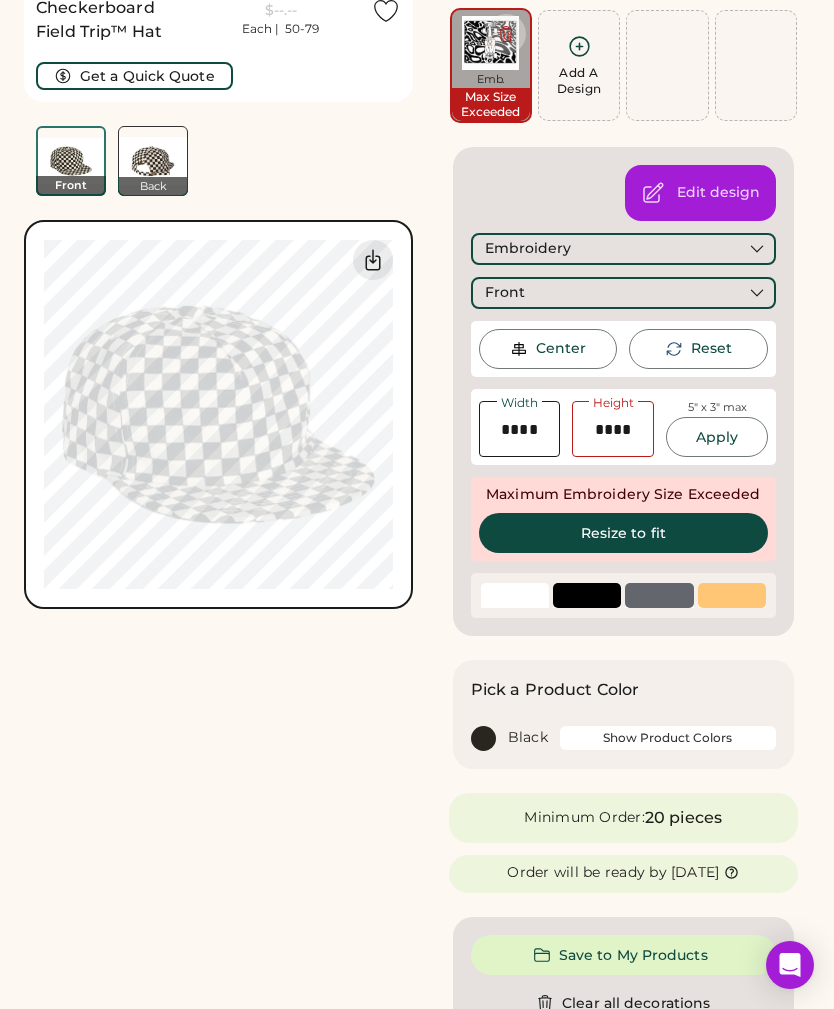 click 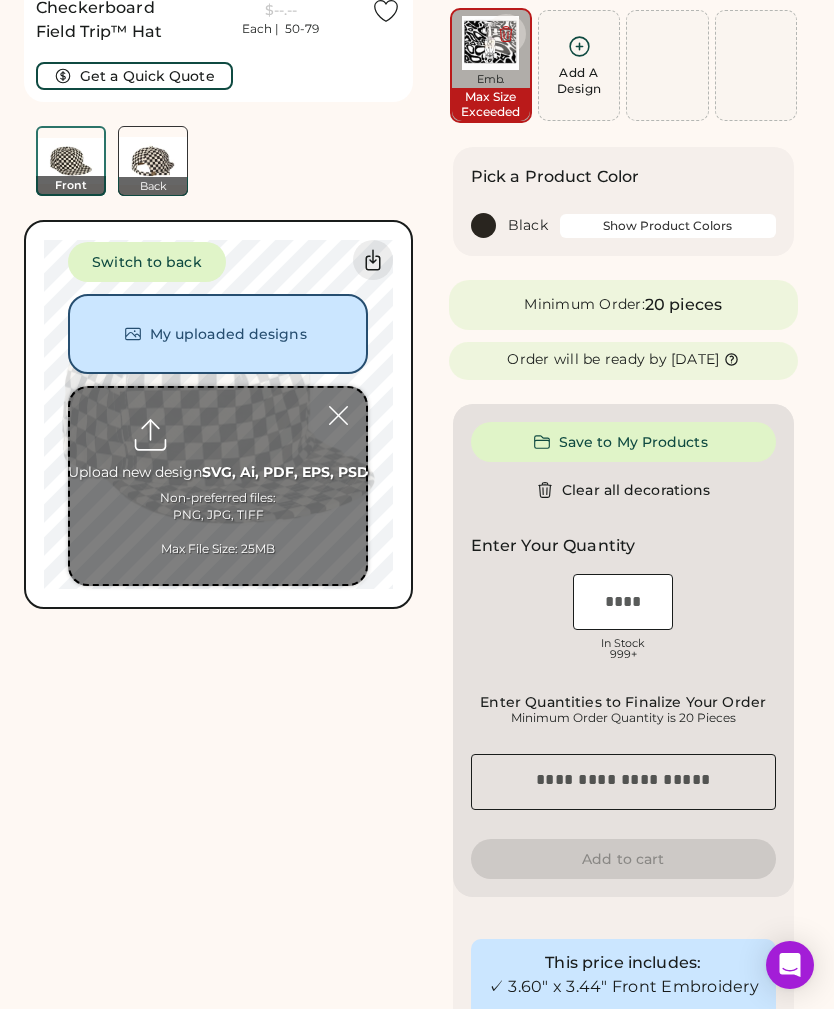 scroll, scrollTop: 75, scrollLeft: 0, axis: vertical 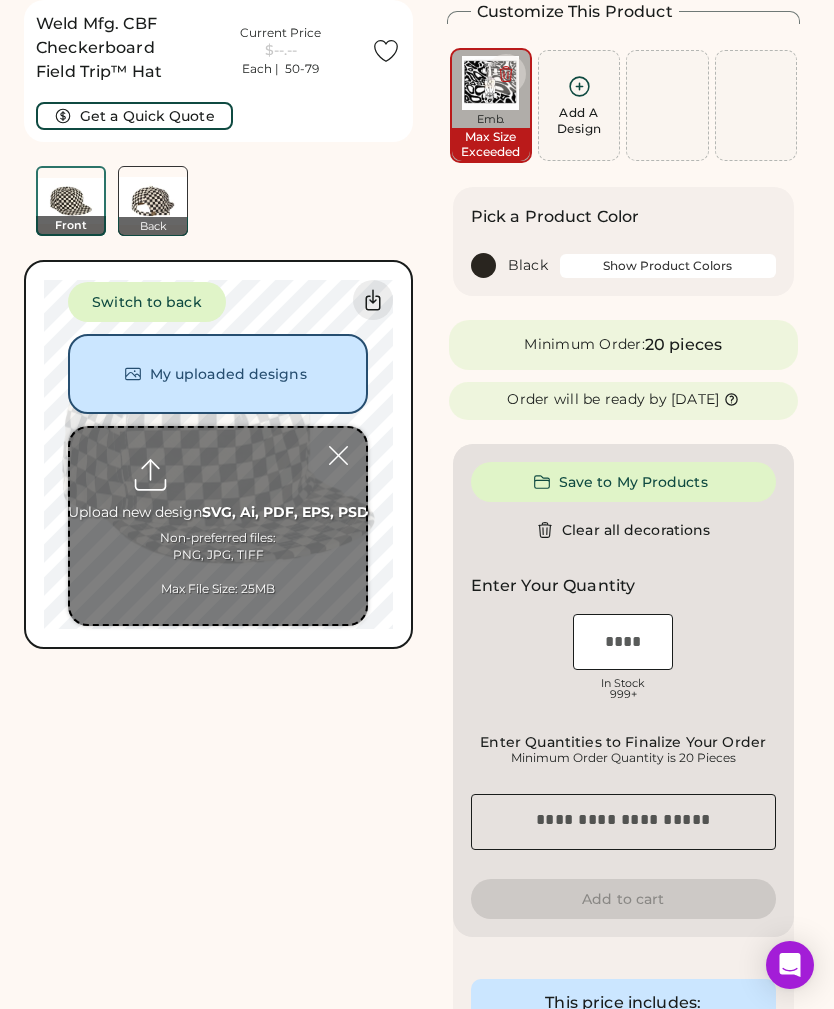 click on "My uploaded designs" at bounding box center [218, 374] 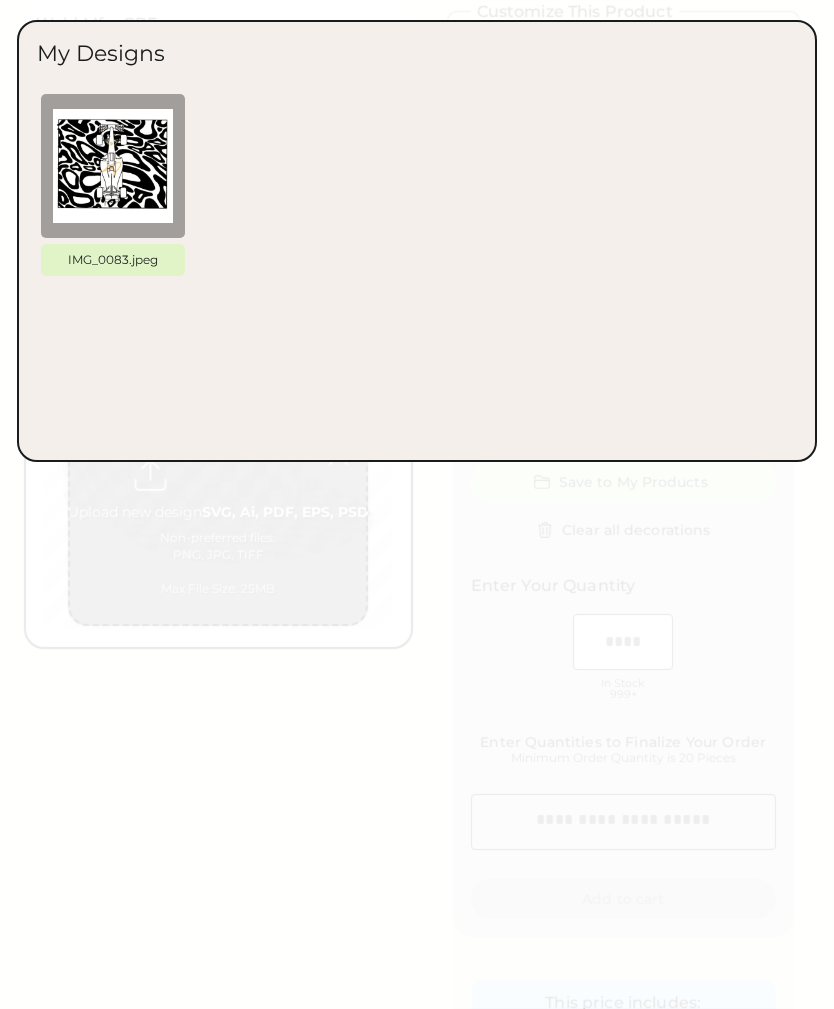 click on "IMG_0083.jpeg" at bounding box center (417, 190) 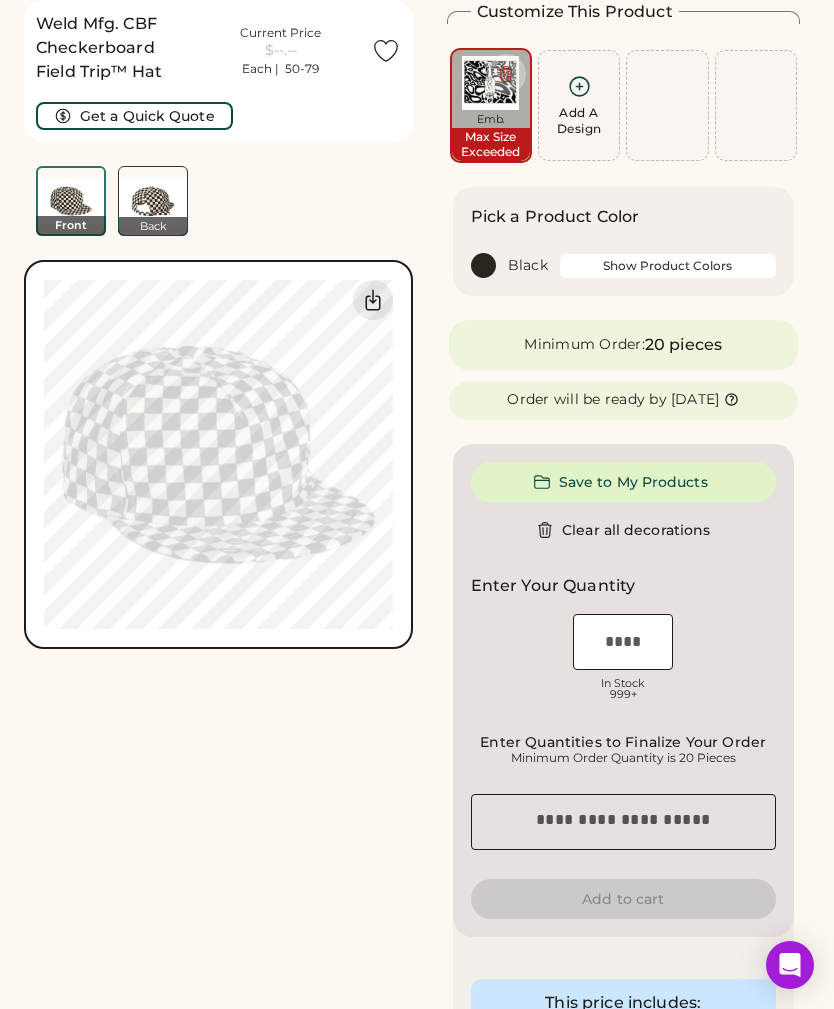 click 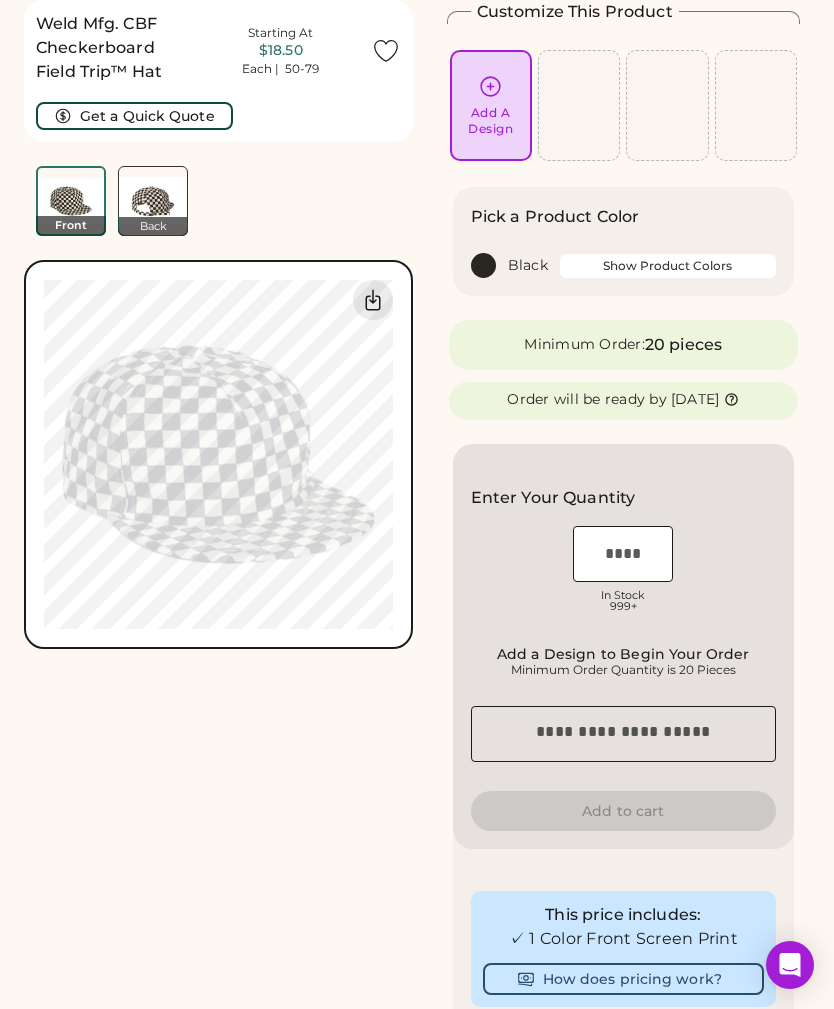 click on "Add A
Design" at bounding box center (491, 105) 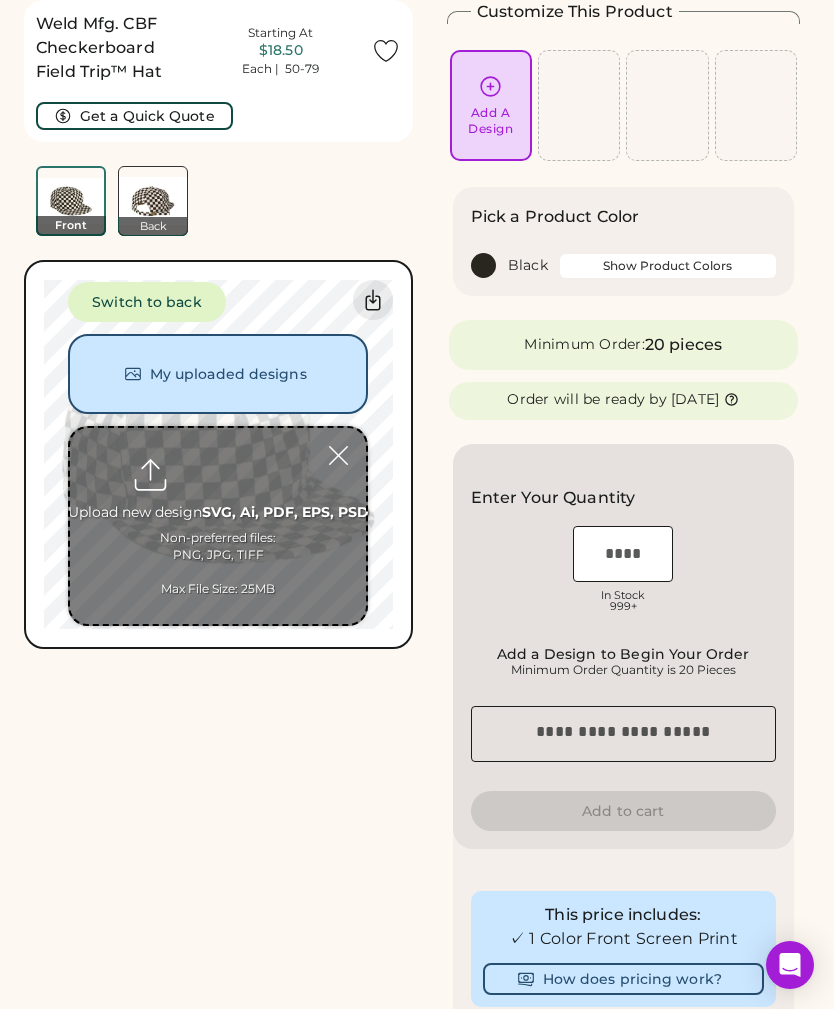 click at bounding box center (218, 526) 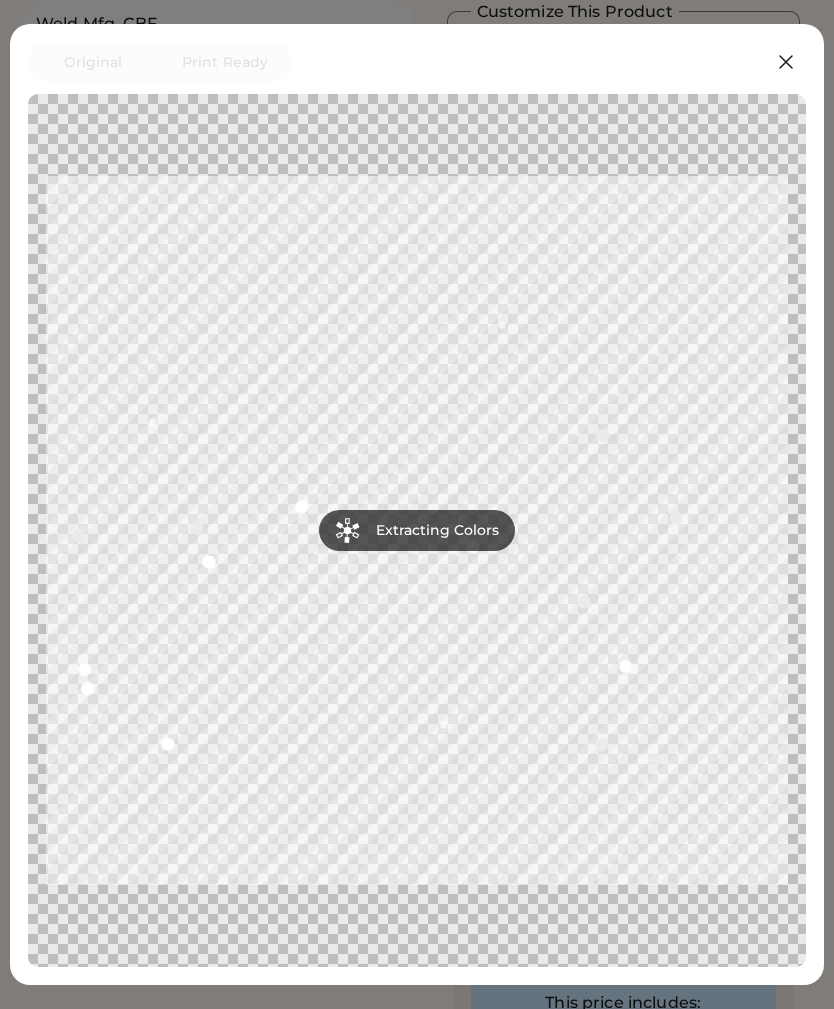 scroll, scrollTop: 0, scrollLeft: 0, axis: both 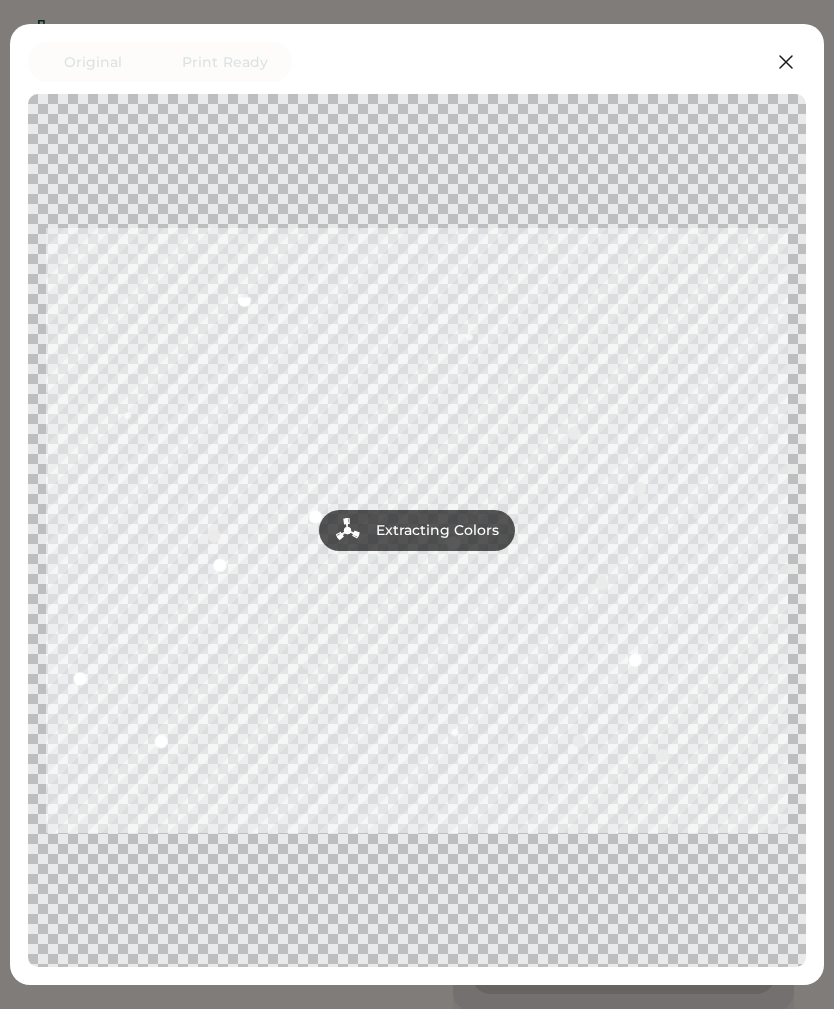 click 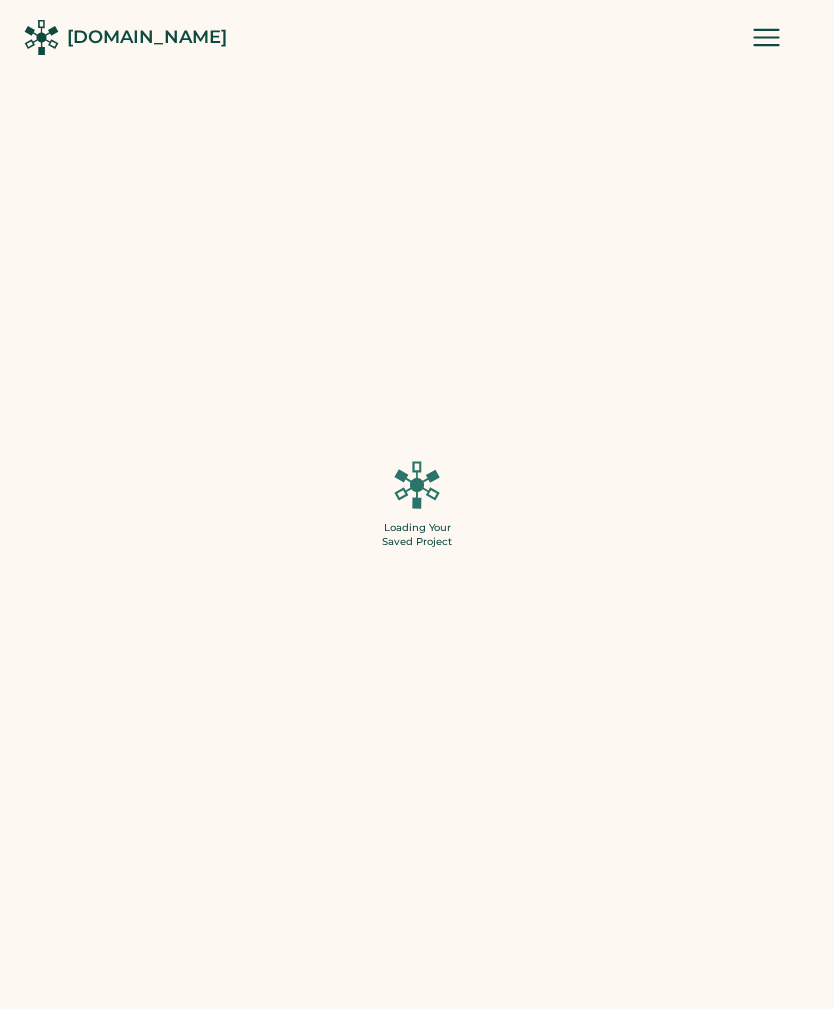 scroll, scrollTop: 0, scrollLeft: 0, axis: both 